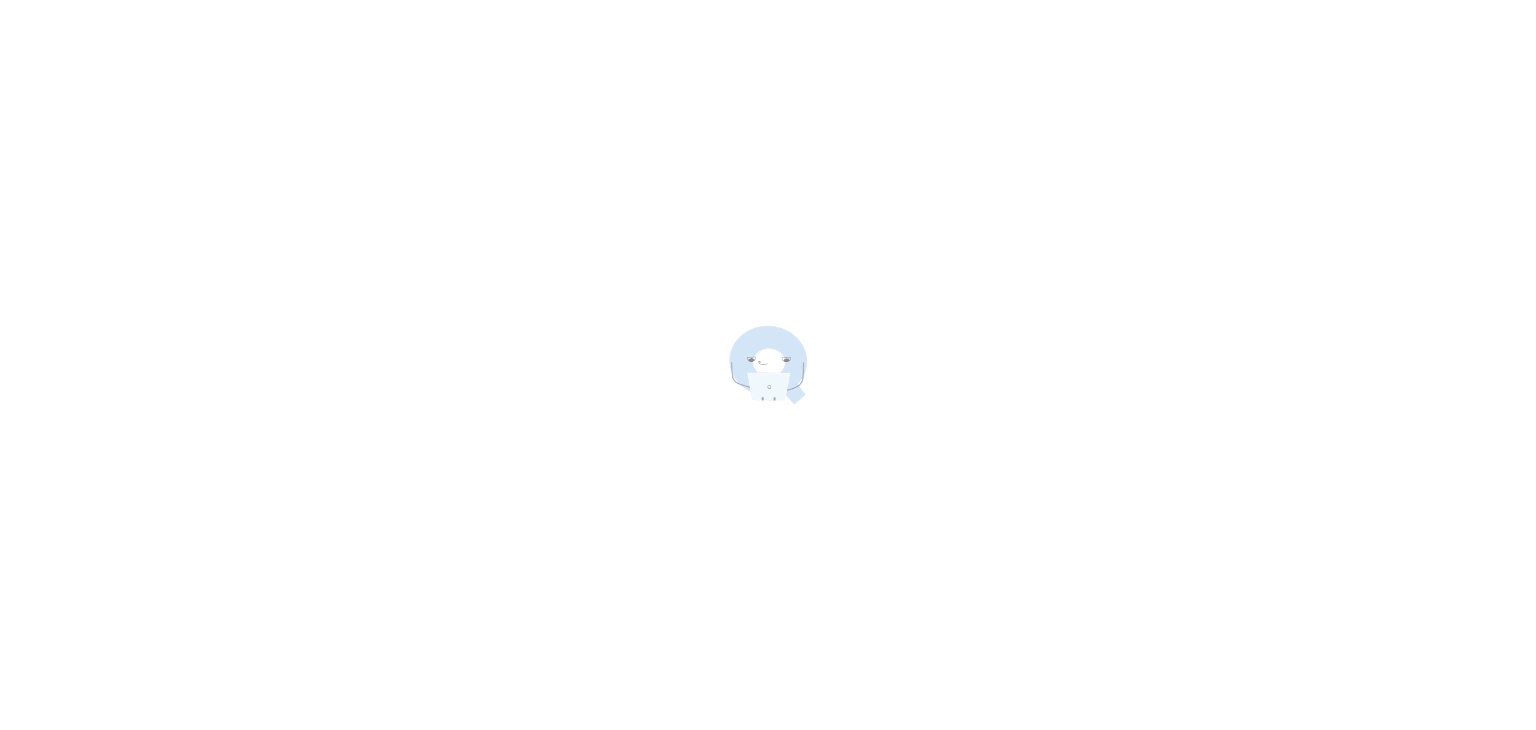 scroll, scrollTop: 0, scrollLeft: 0, axis: both 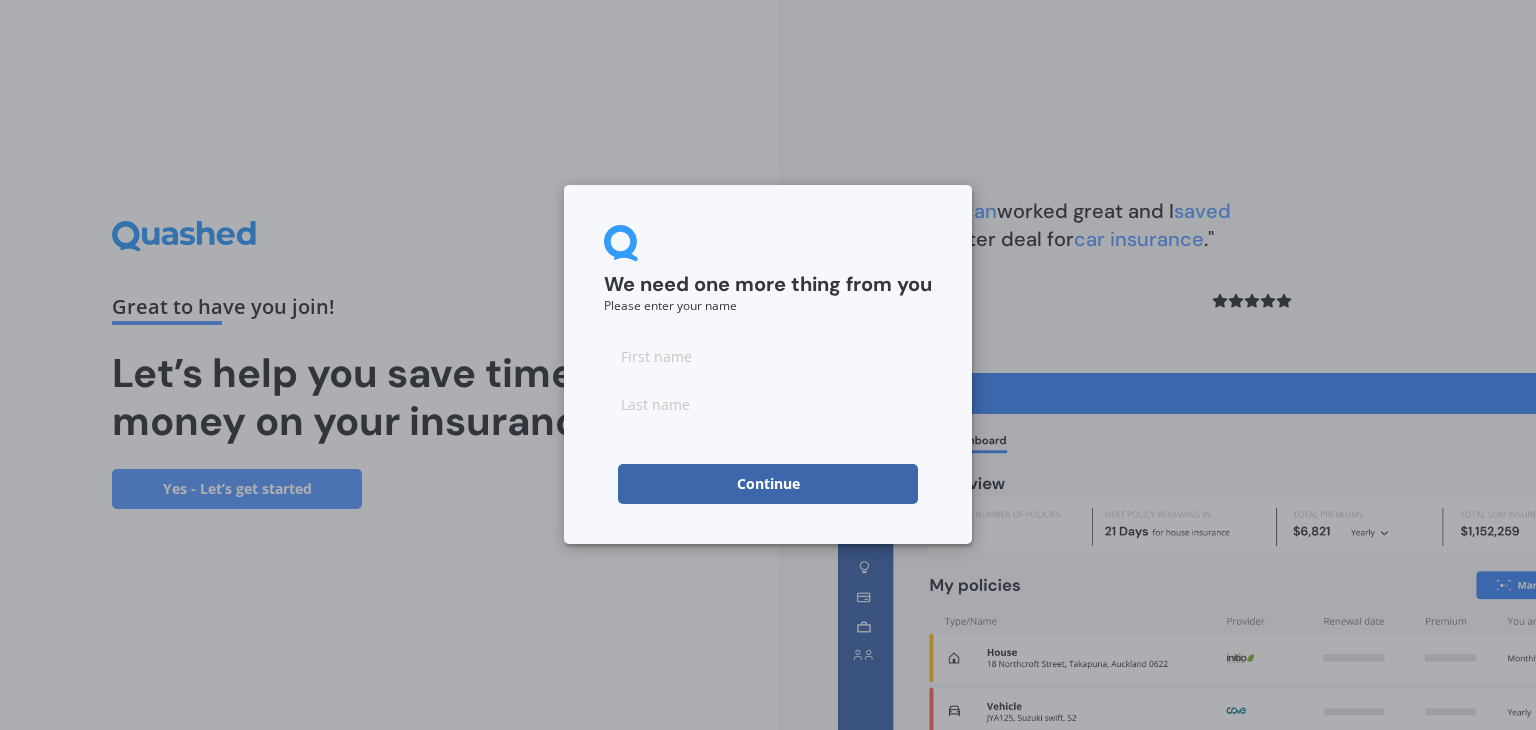 click at bounding box center (768, 356) 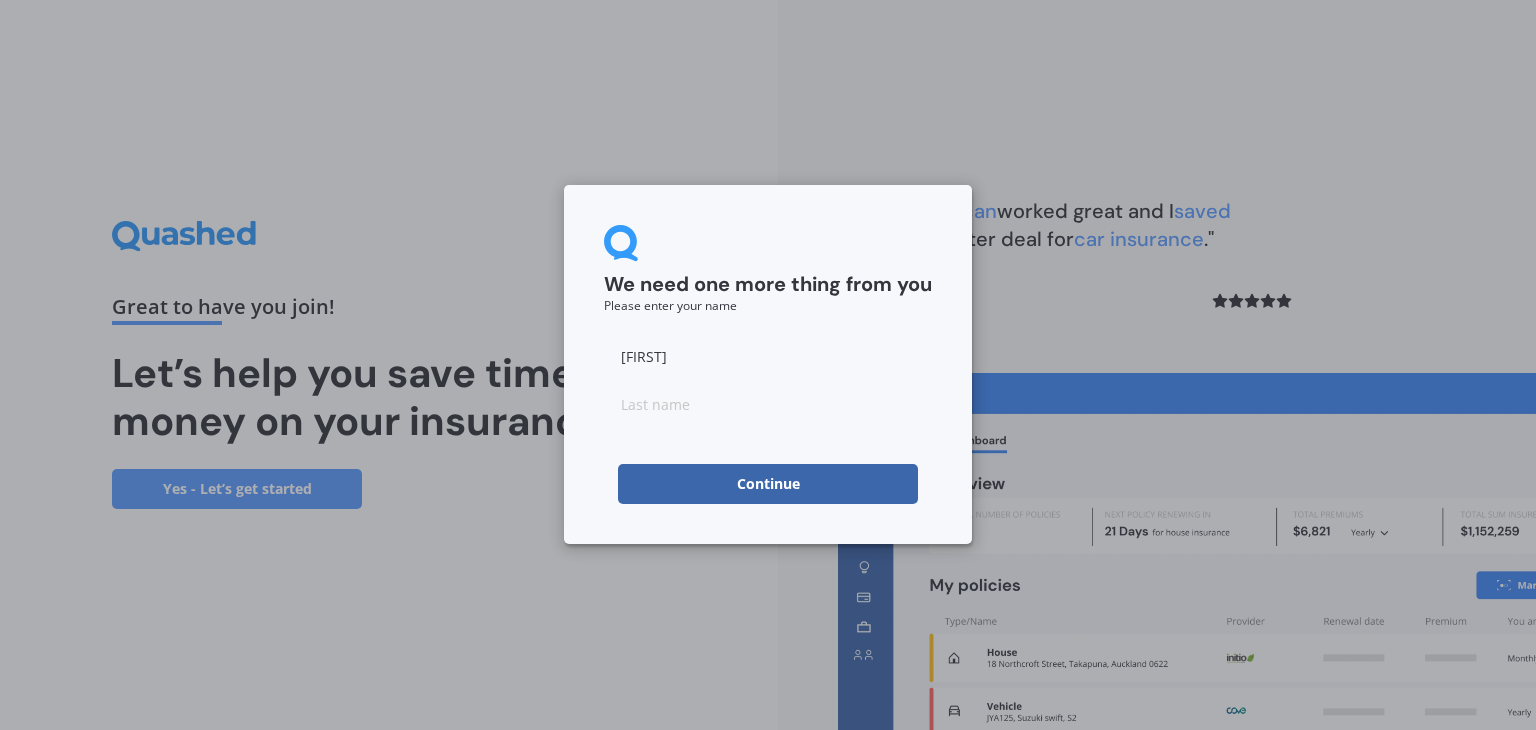 type on "[FIRST]" 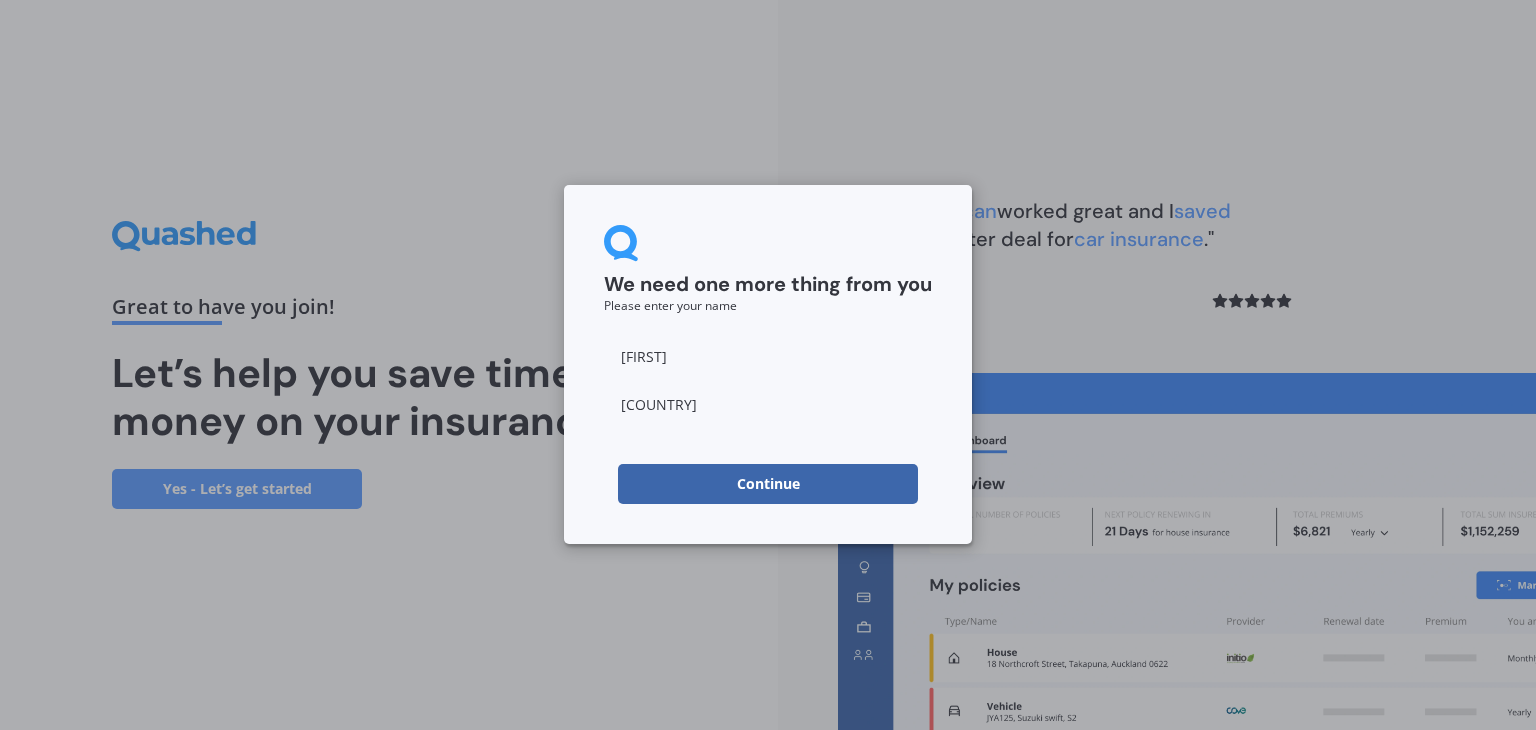 type on "[COUNTRY]" 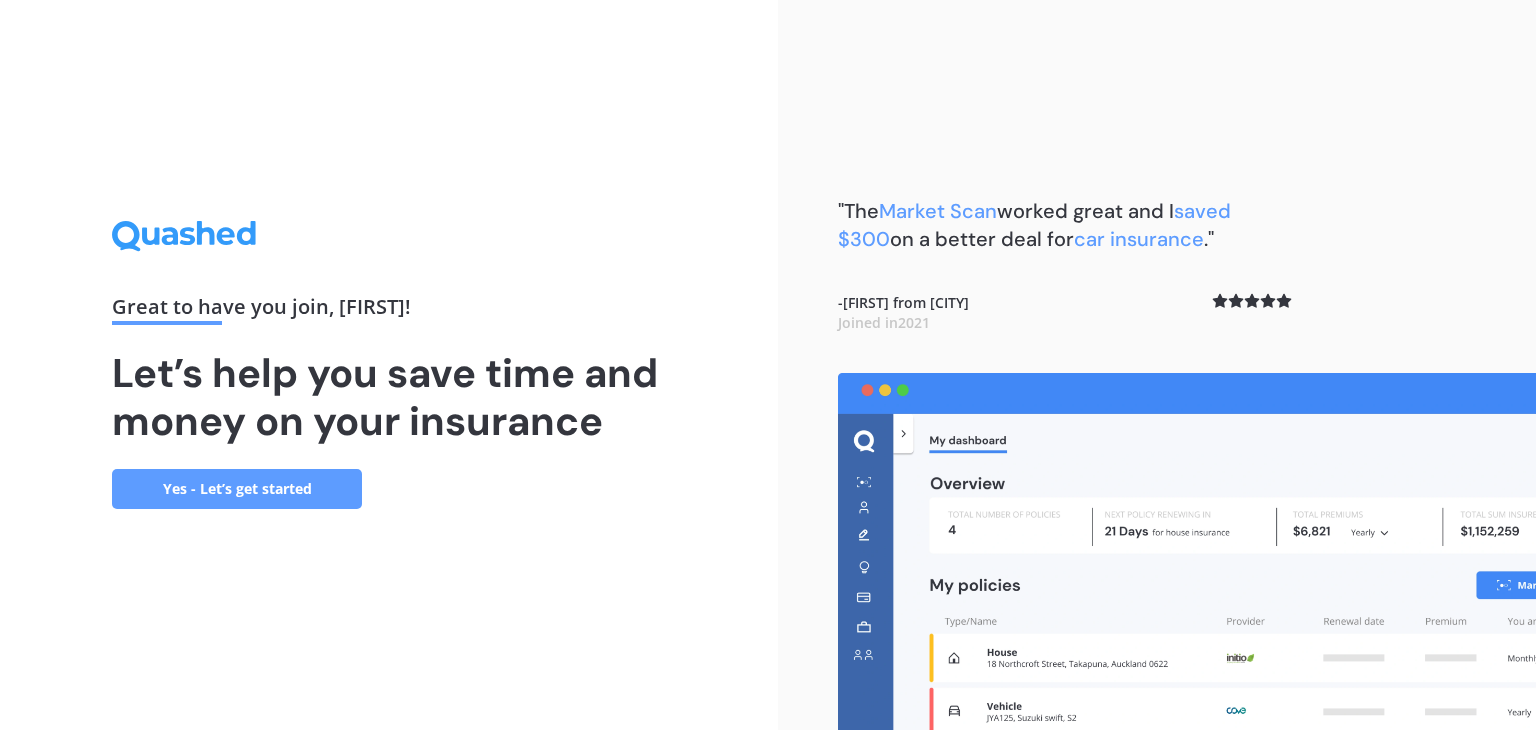 click on "Yes - Let’s get started" at bounding box center (237, 489) 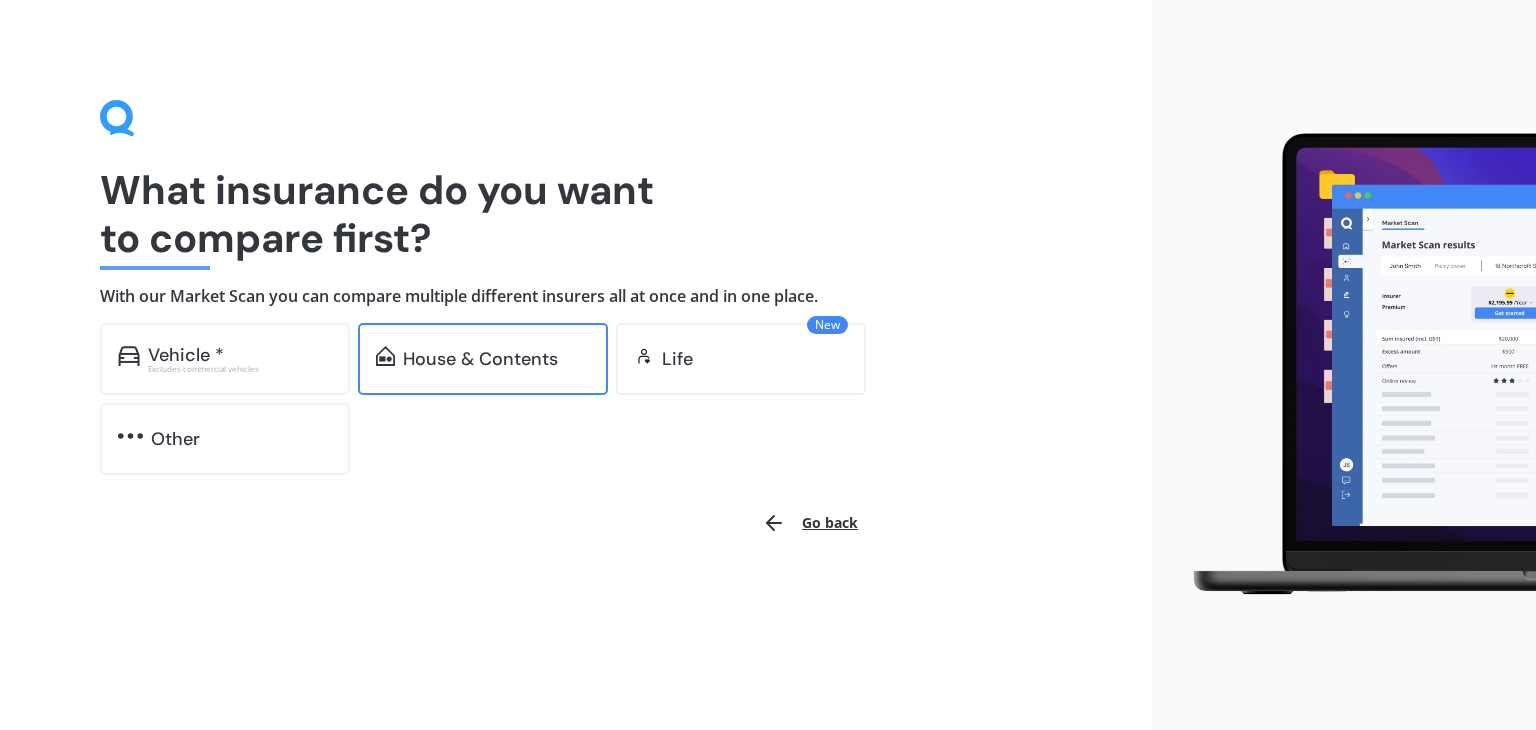click on "House & Contents" at bounding box center [483, 359] 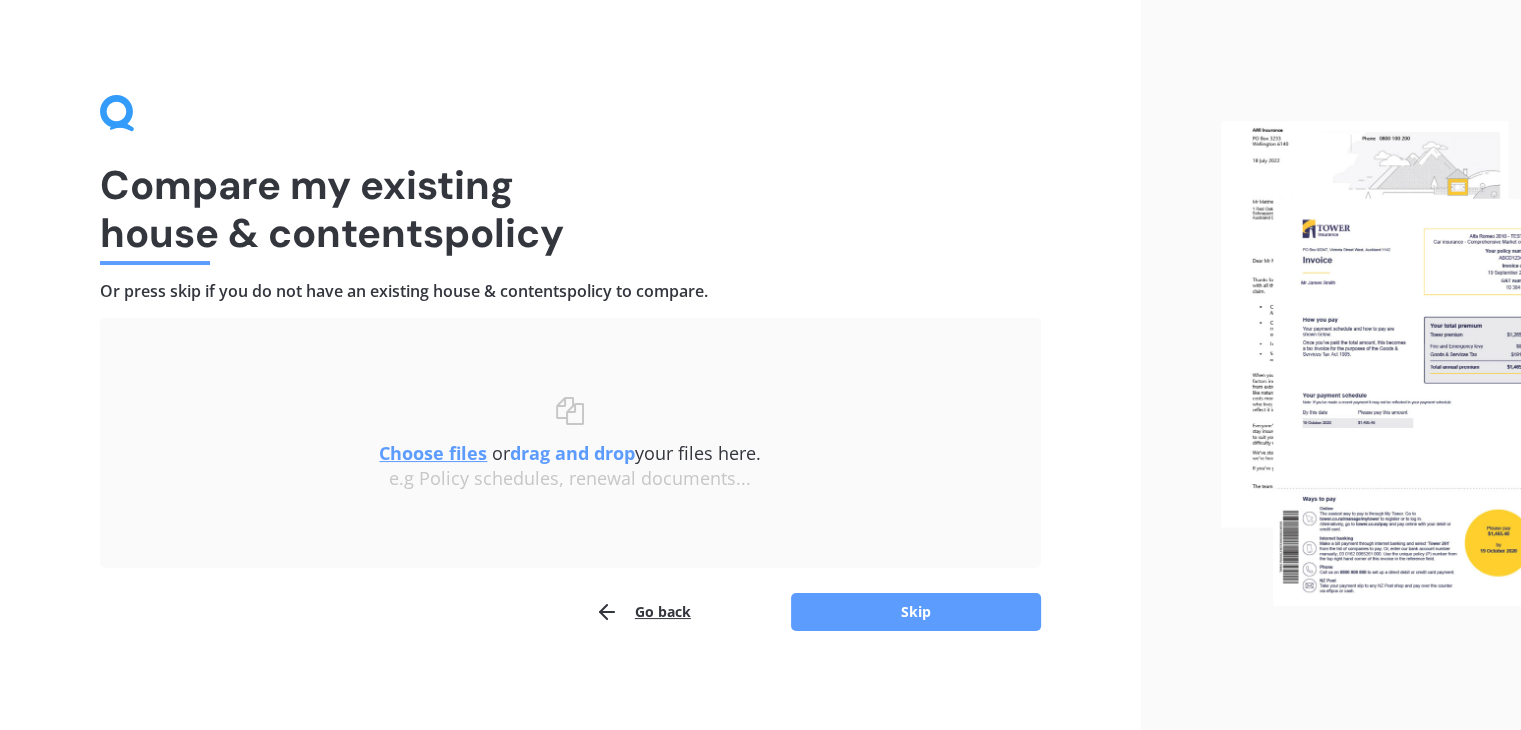 scroll, scrollTop: 7, scrollLeft: 0, axis: vertical 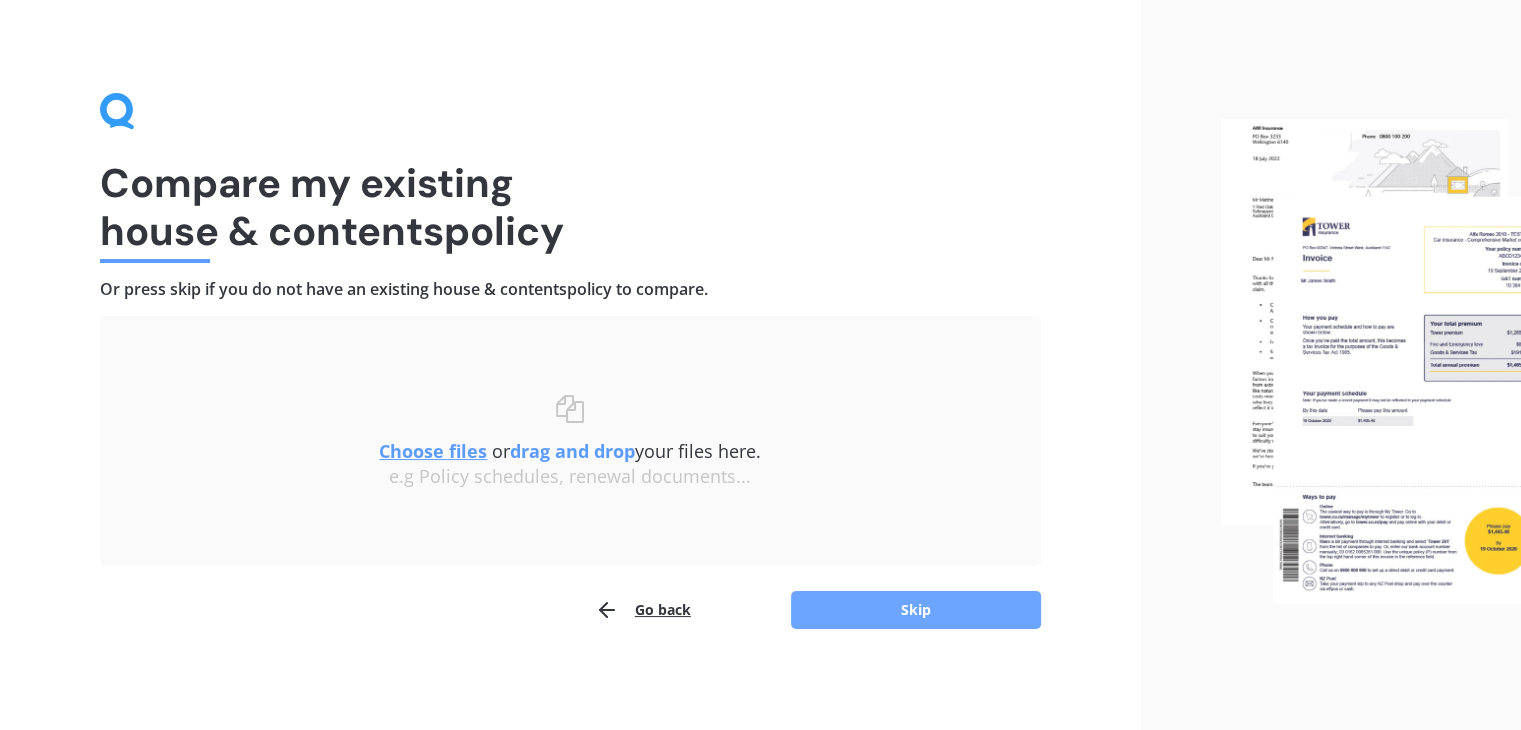 click on "Skip" at bounding box center [916, 610] 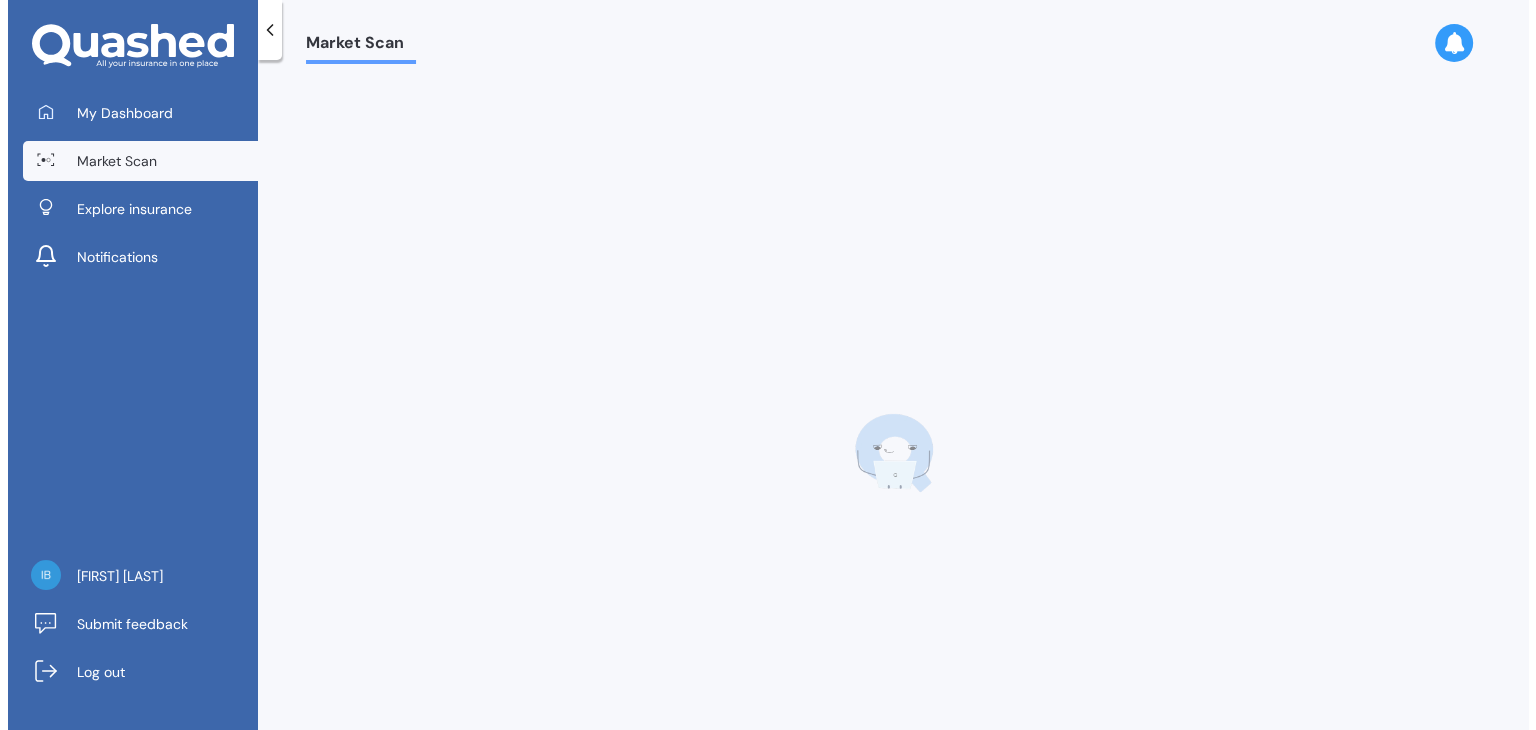 scroll, scrollTop: 0, scrollLeft: 0, axis: both 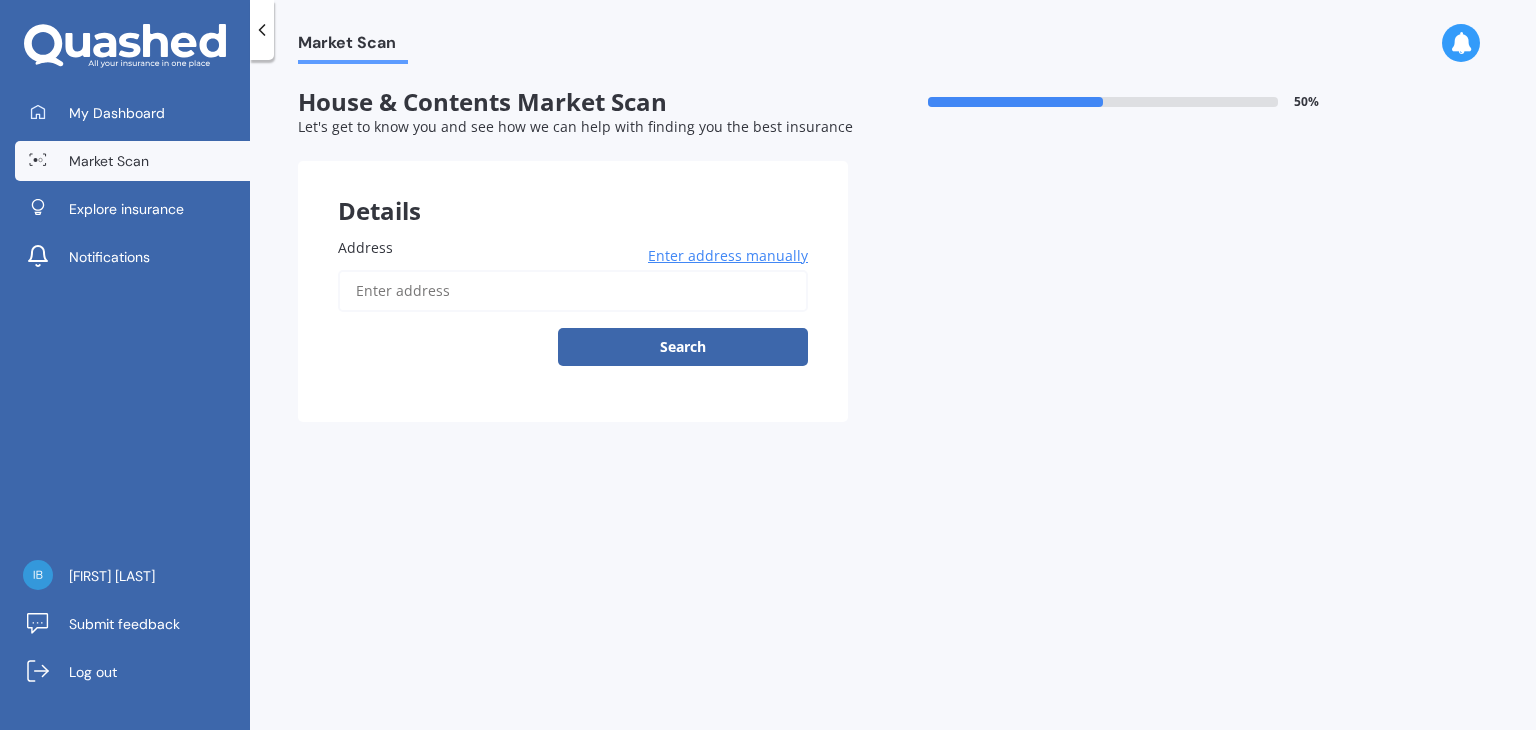 click on "Address" at bounding box center [573, 291] 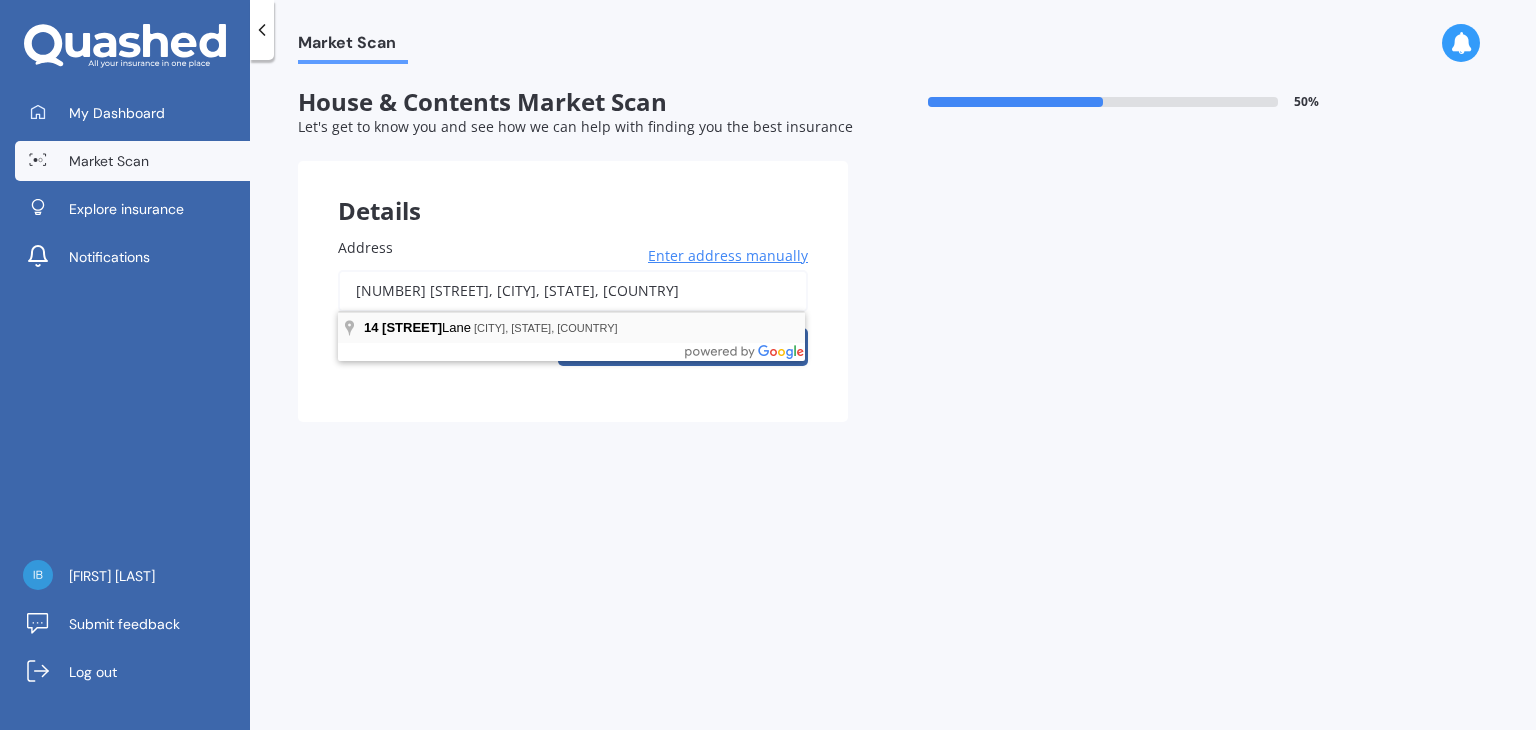 type on "[NUMBER] [STREET], [CITY], [STATE] [POSTAL_CODE]" 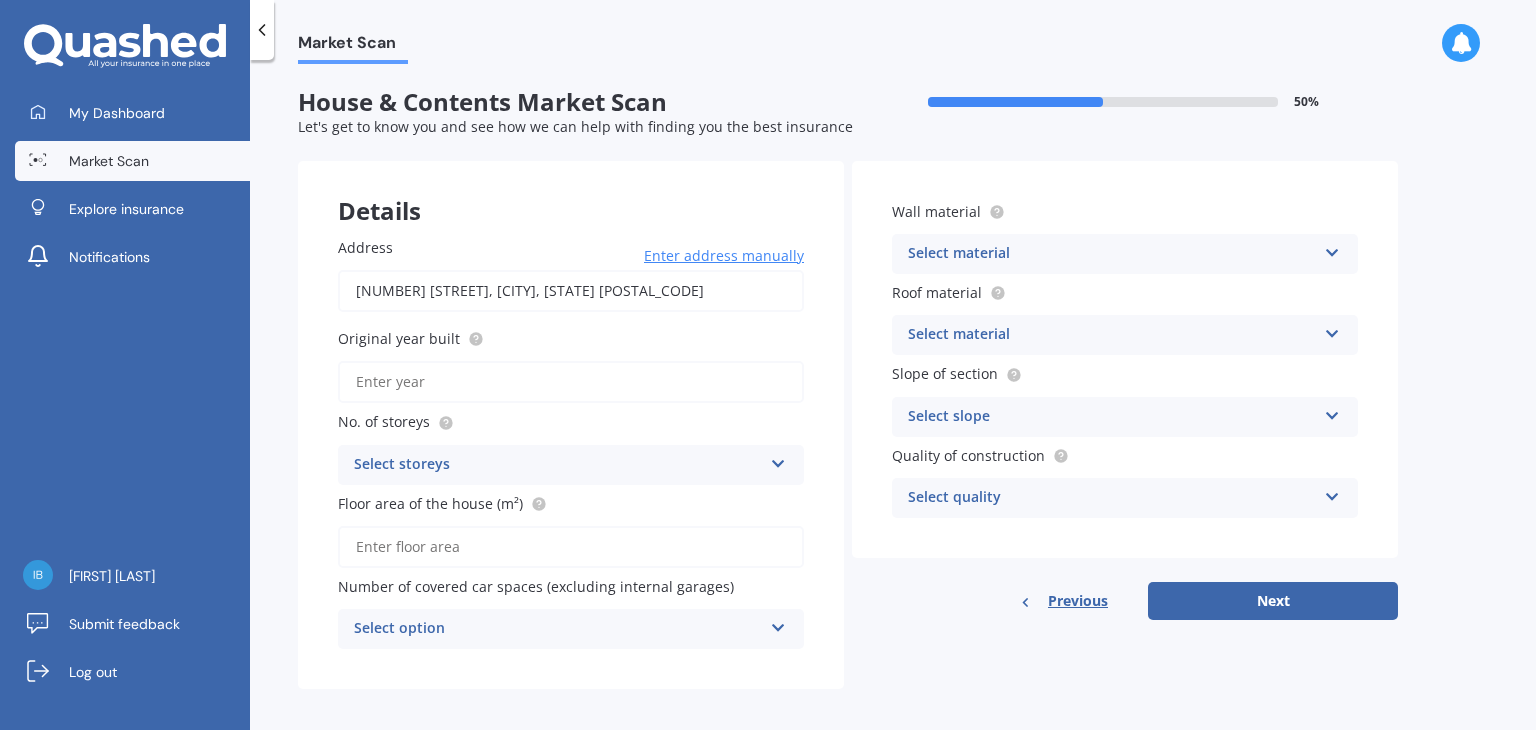 click on "Original year built" at bounding box center [571, 382] 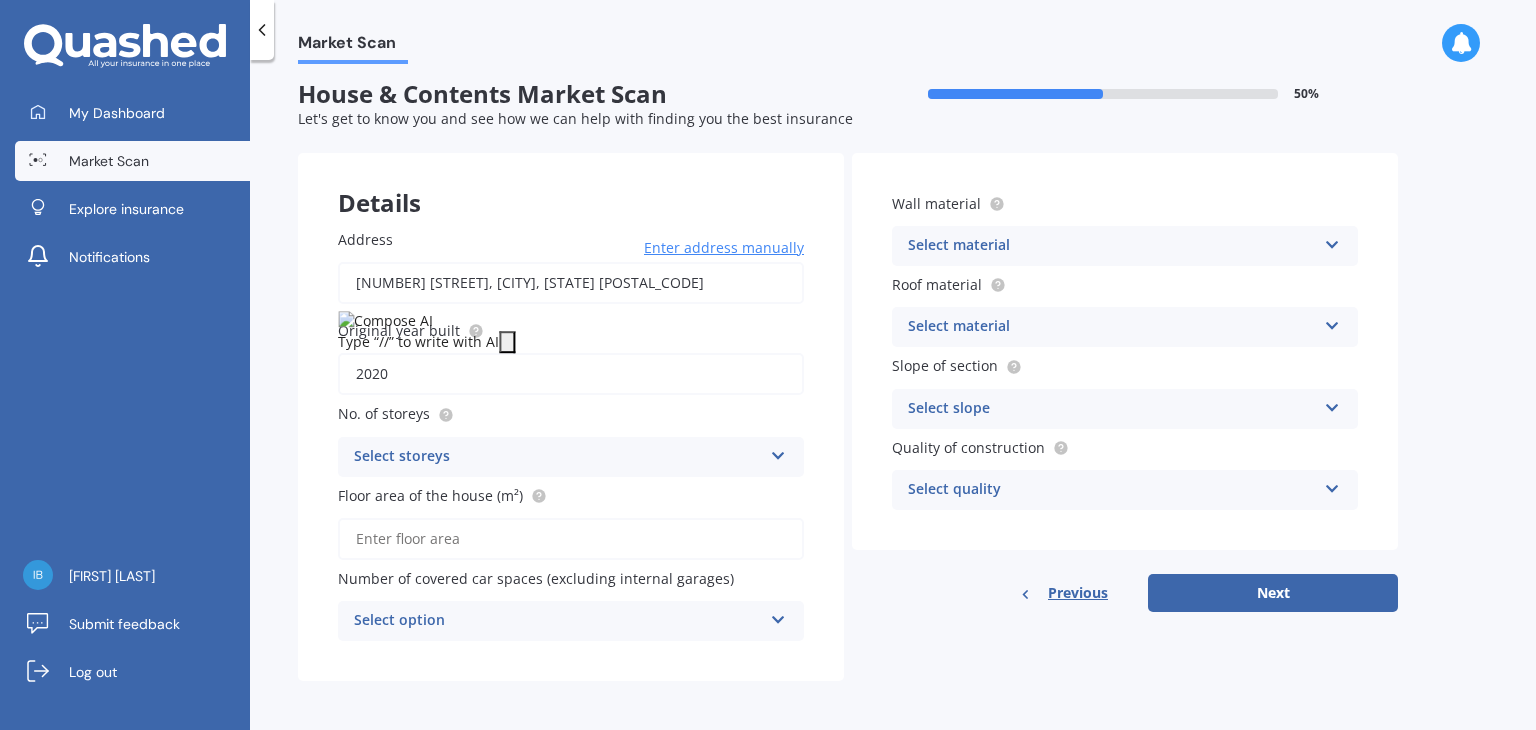 scroll, scrollTop: 10, scrollLeft: 0, axis: vertical 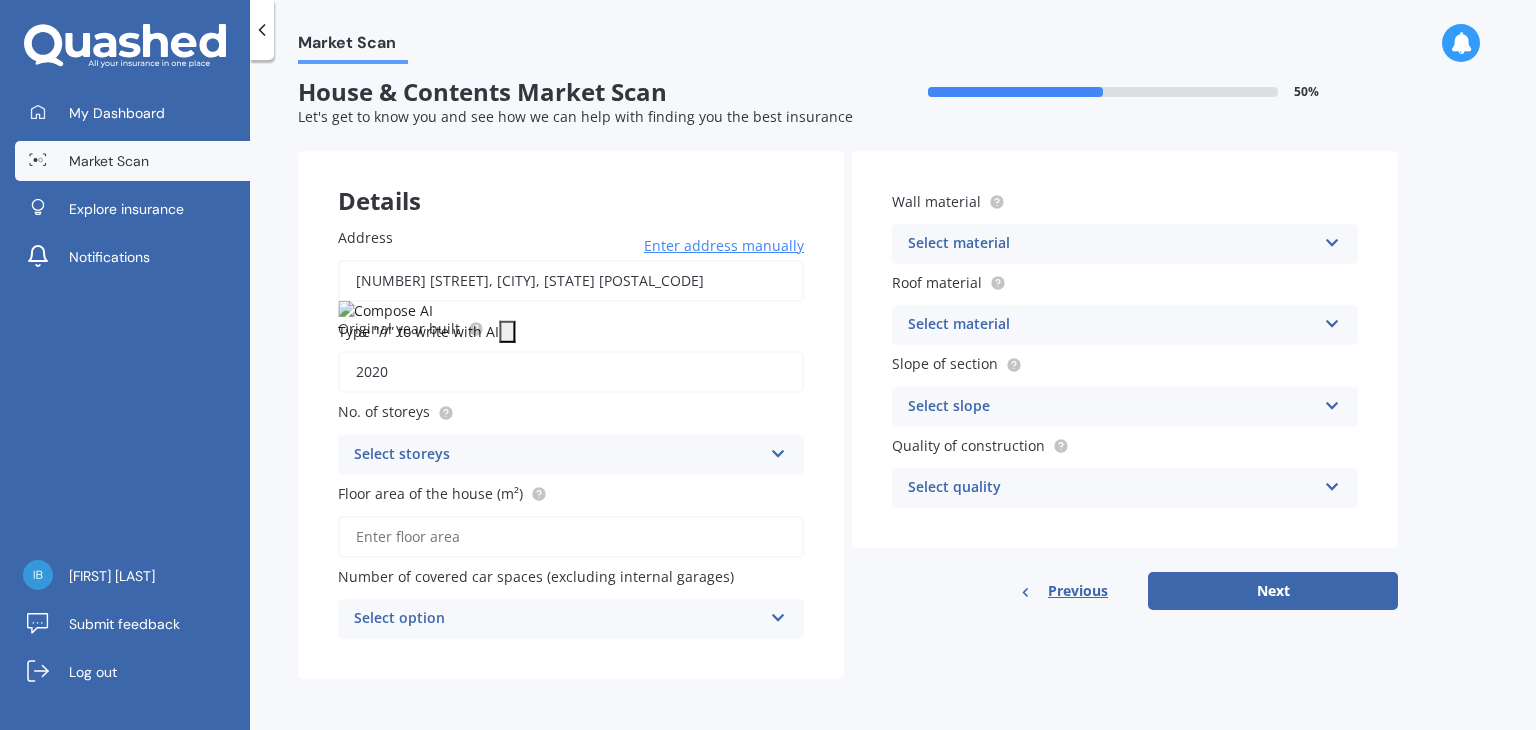 type on "2020" 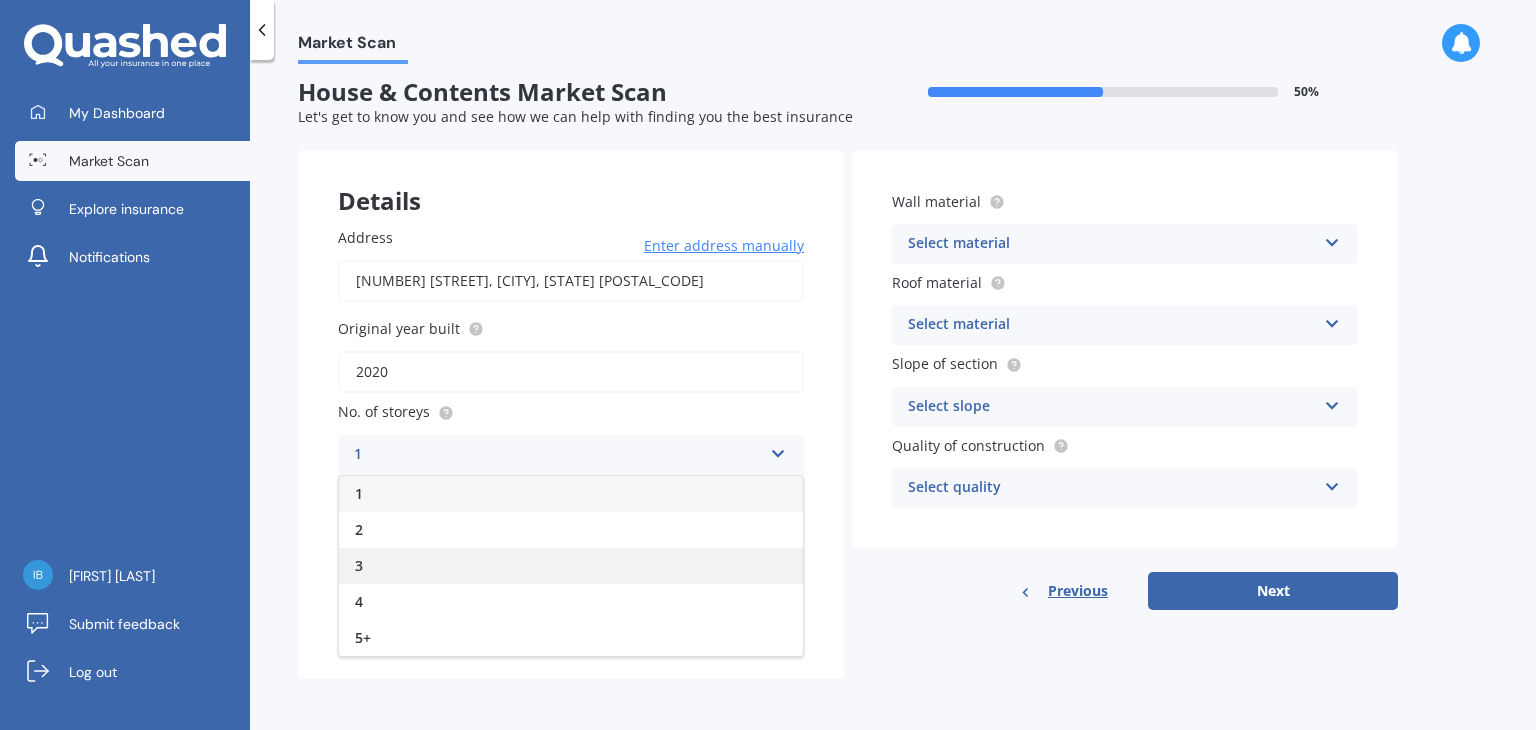 click on "3" at bounding box center (571, 566) 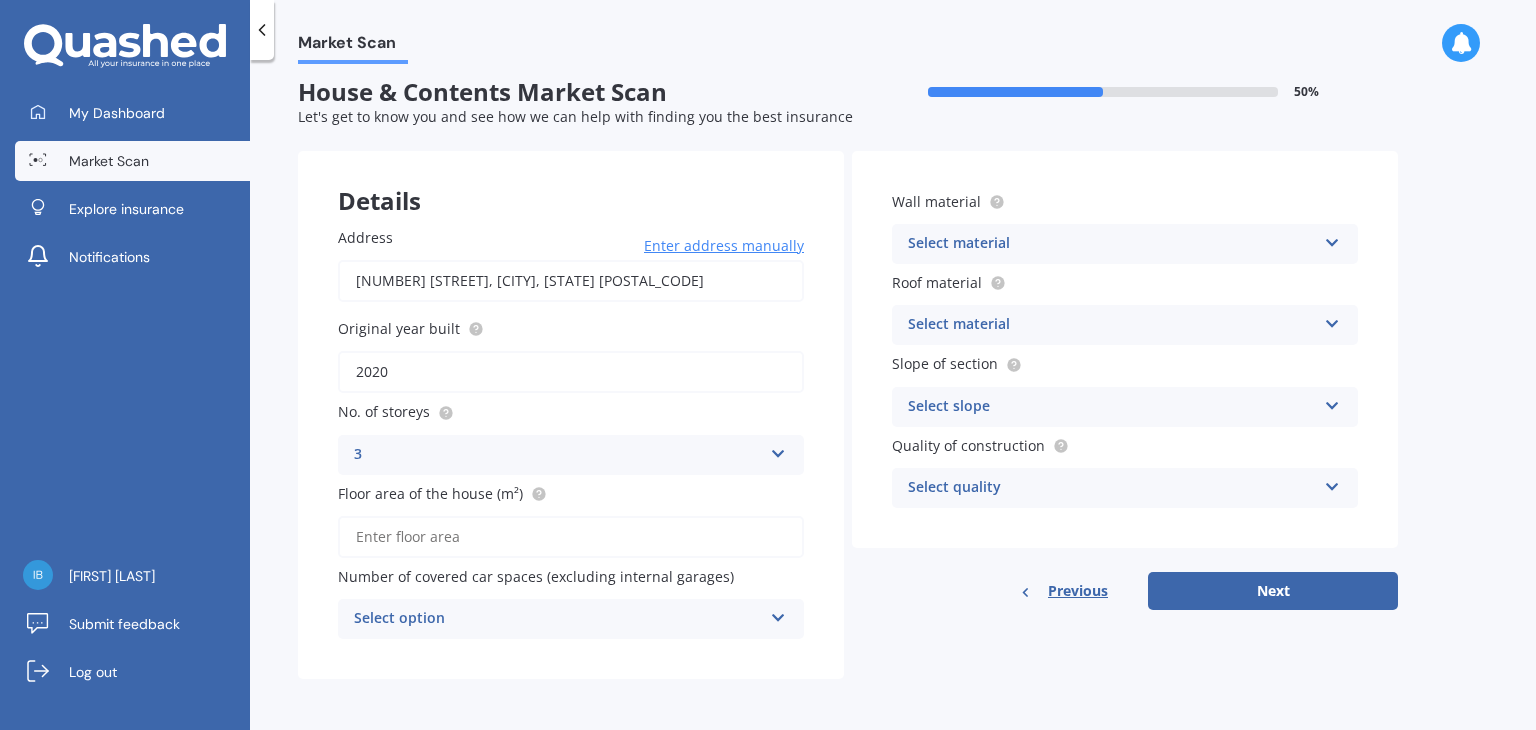 click on "Floor area of the house (m²)" at bounding box center [571, 537] 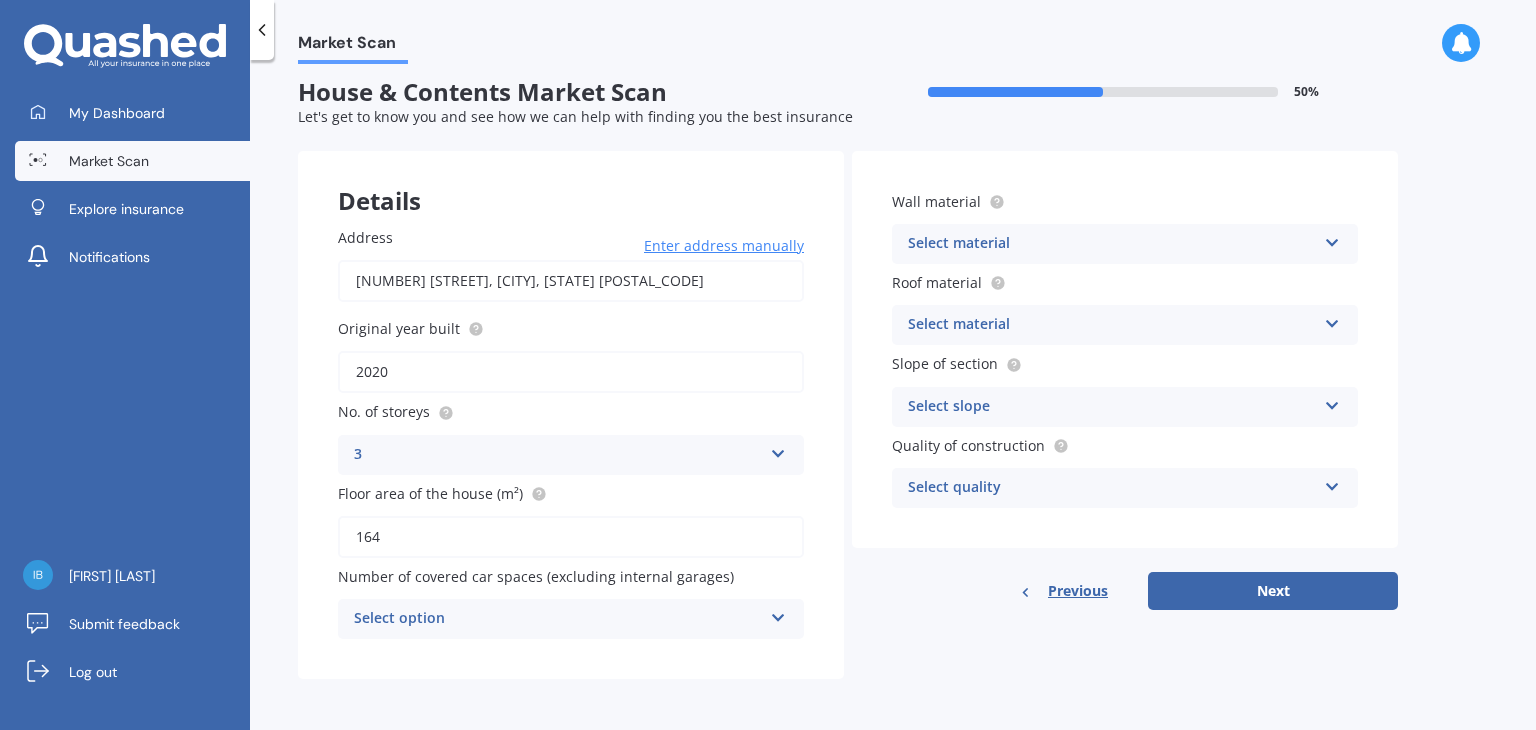 type on "164" 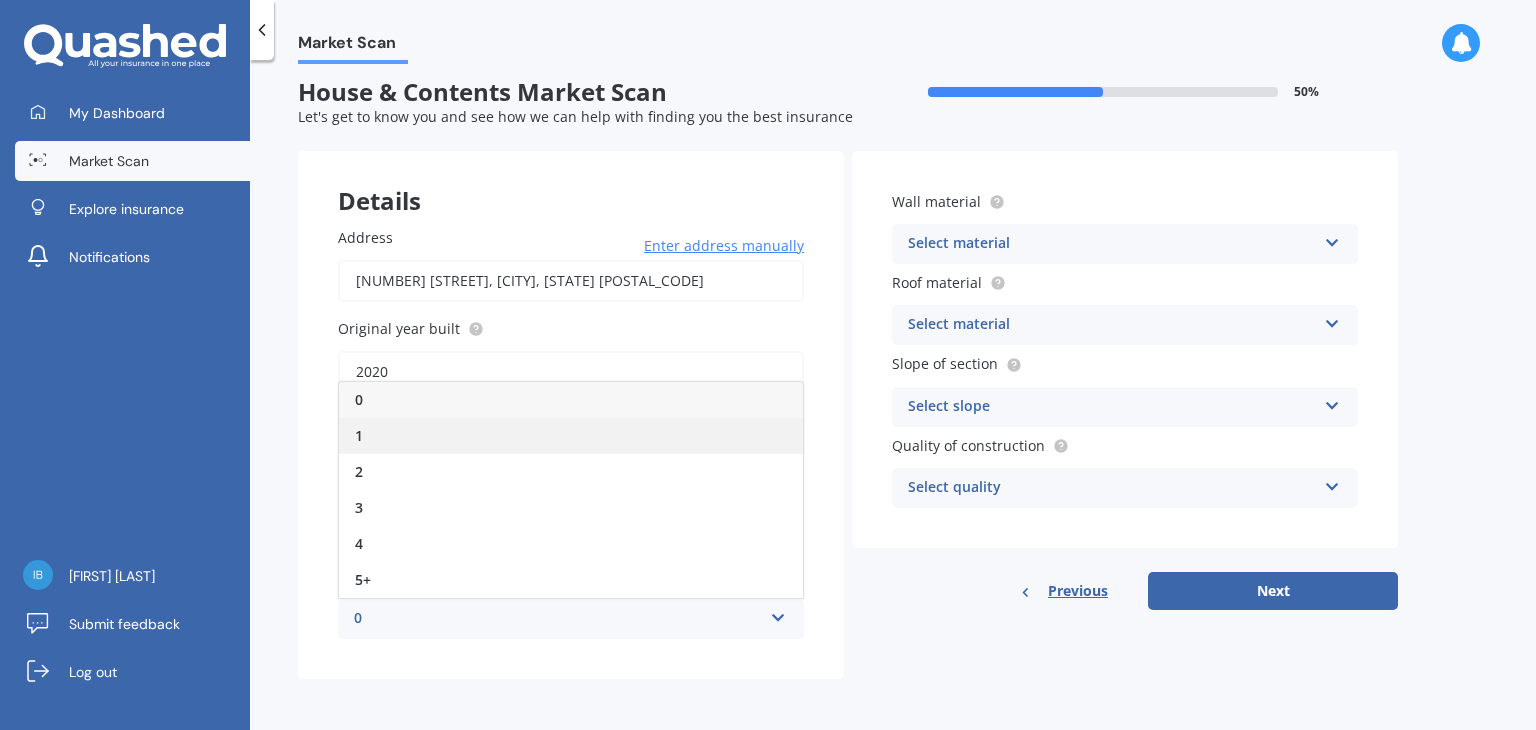 click on "1" at bounding box center (571, 436) 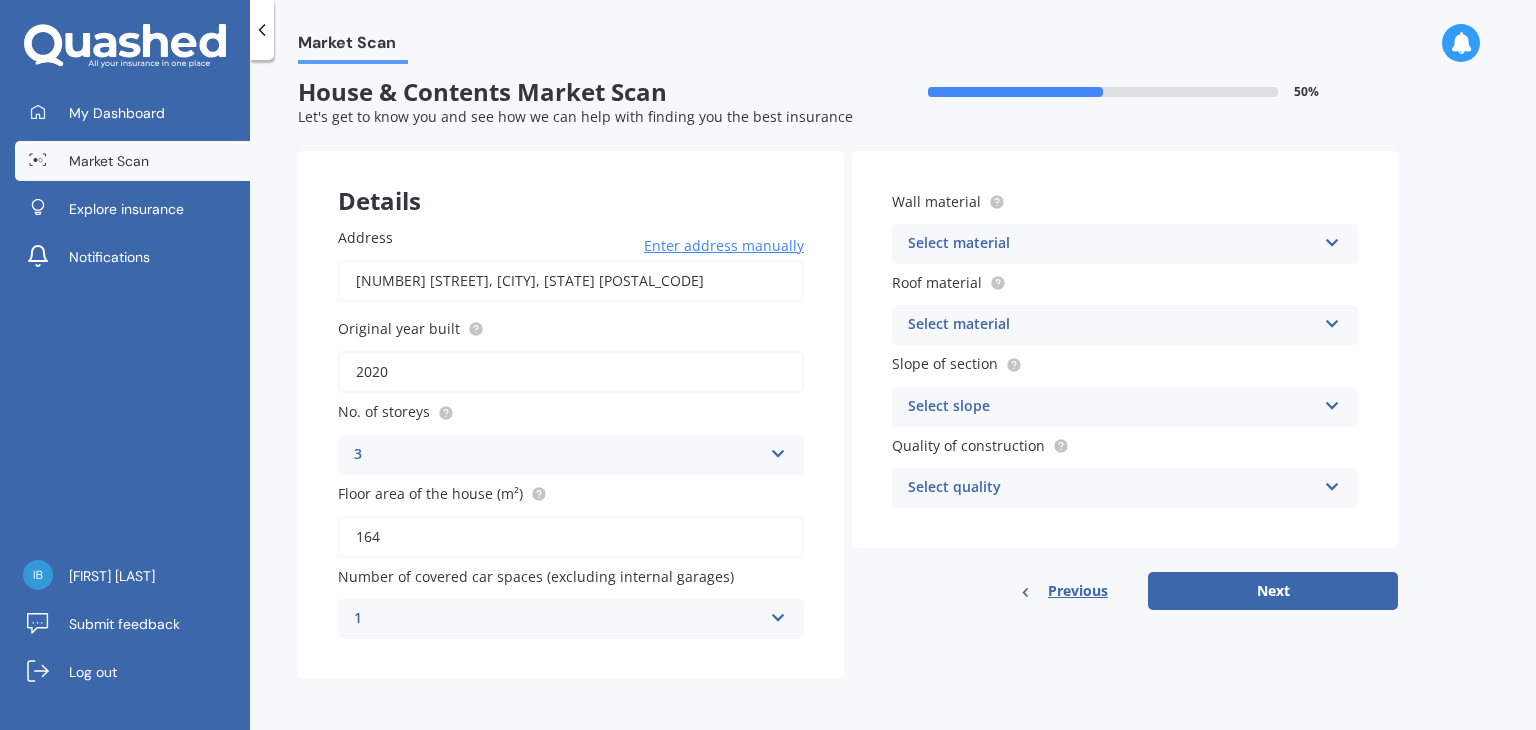 click at bounding box center (1332, 239) 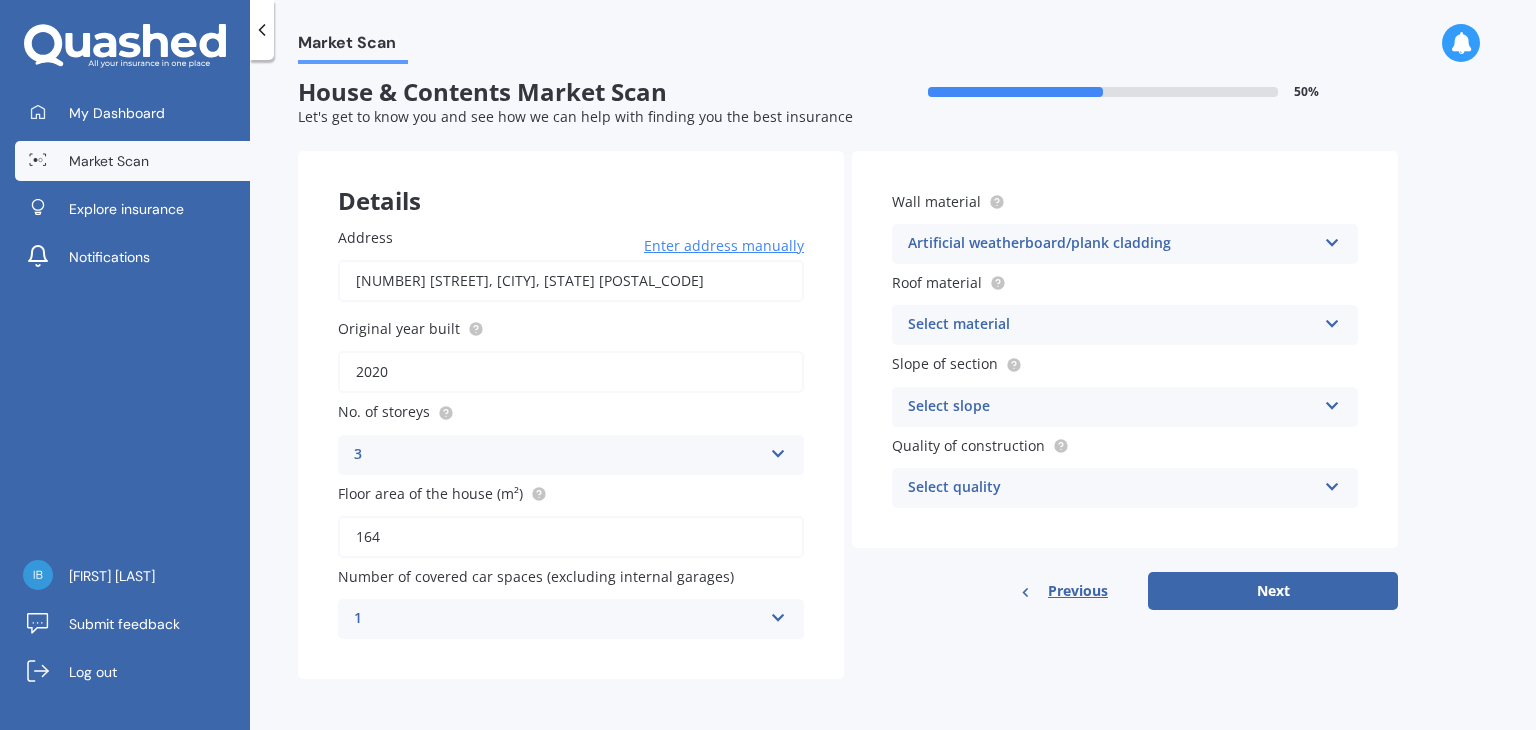 click on "Let's get to know you and see how we can help with finding you the best insurance" at bounding box center (848, 117) 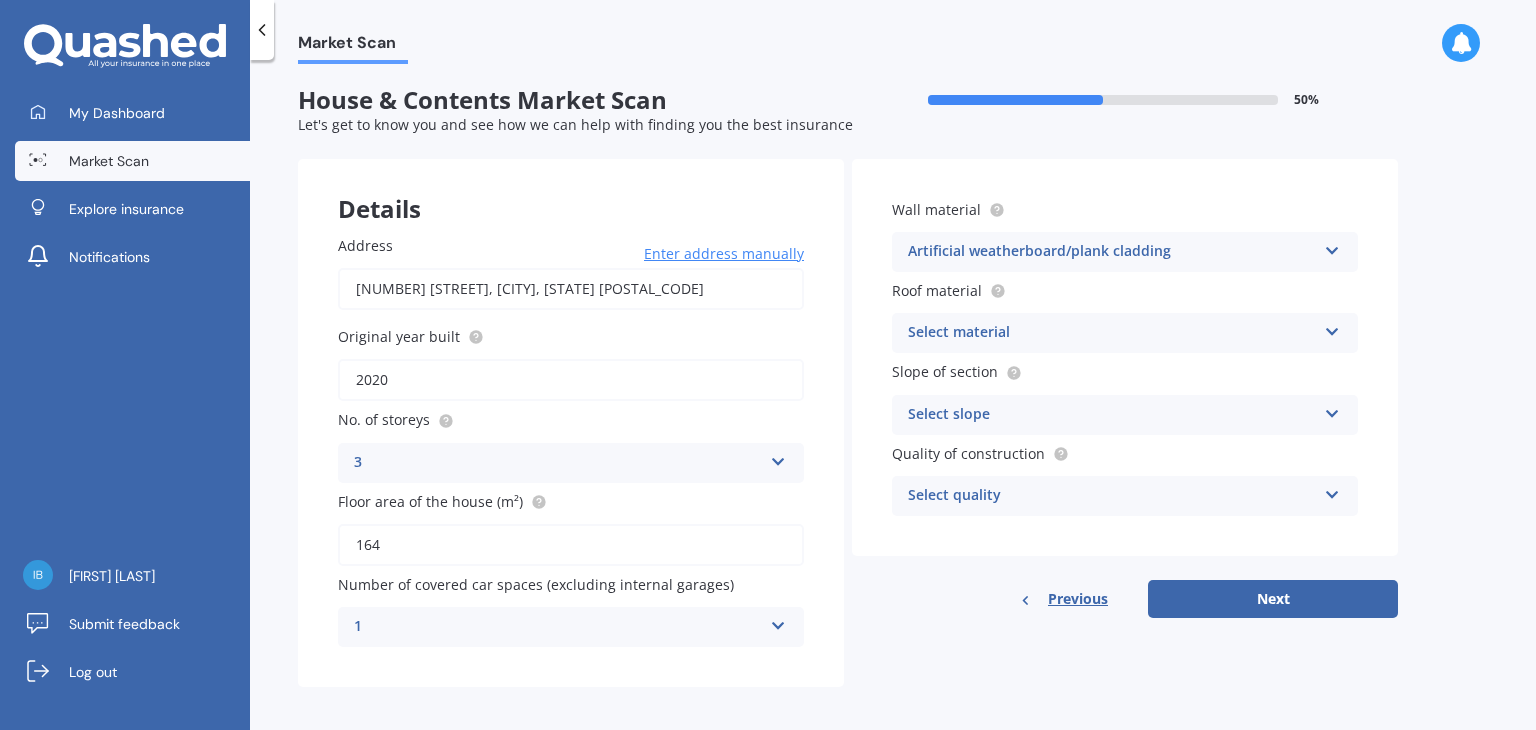 scroll, scrollTop: 0, scrollLeft: 0, axis: both 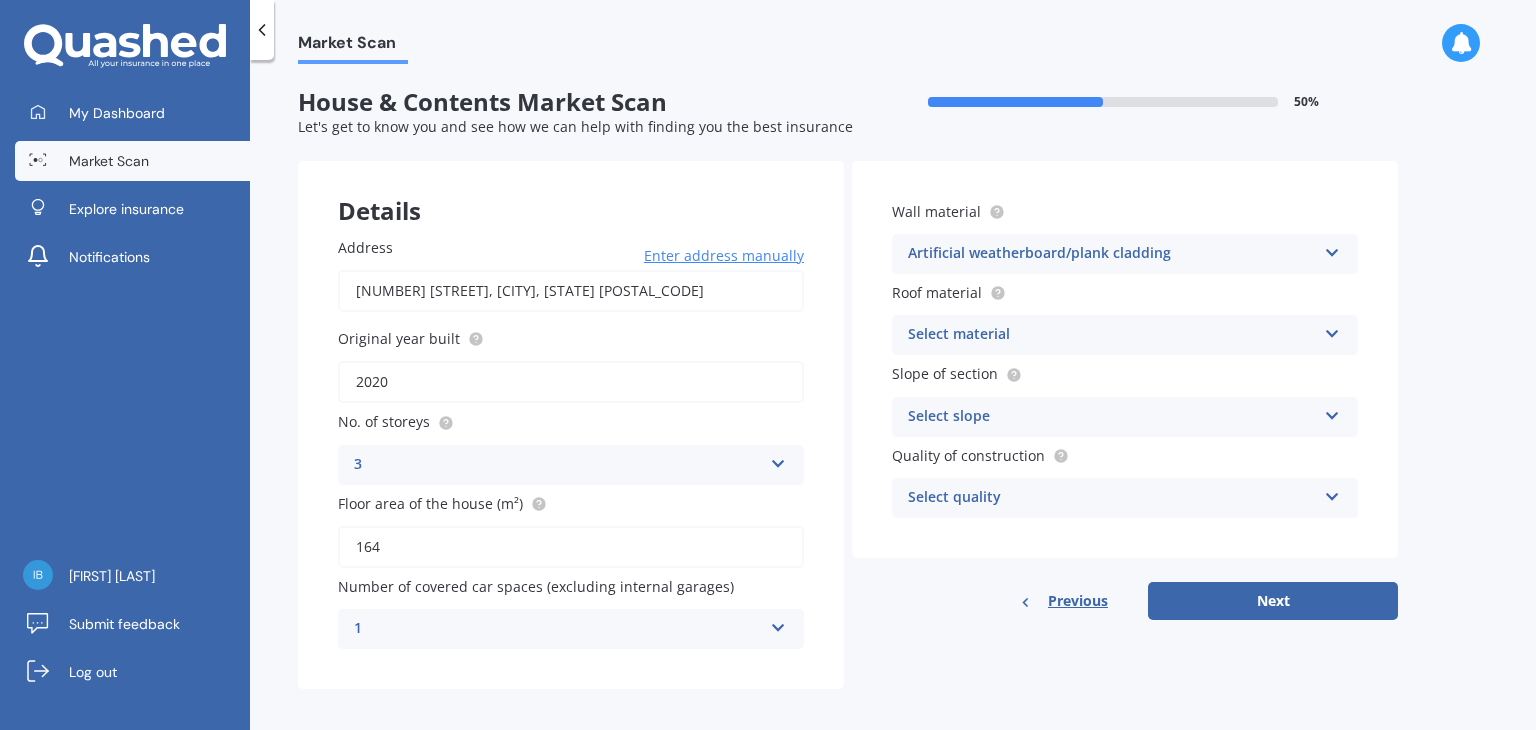 click at bounding box center [1332, 249] 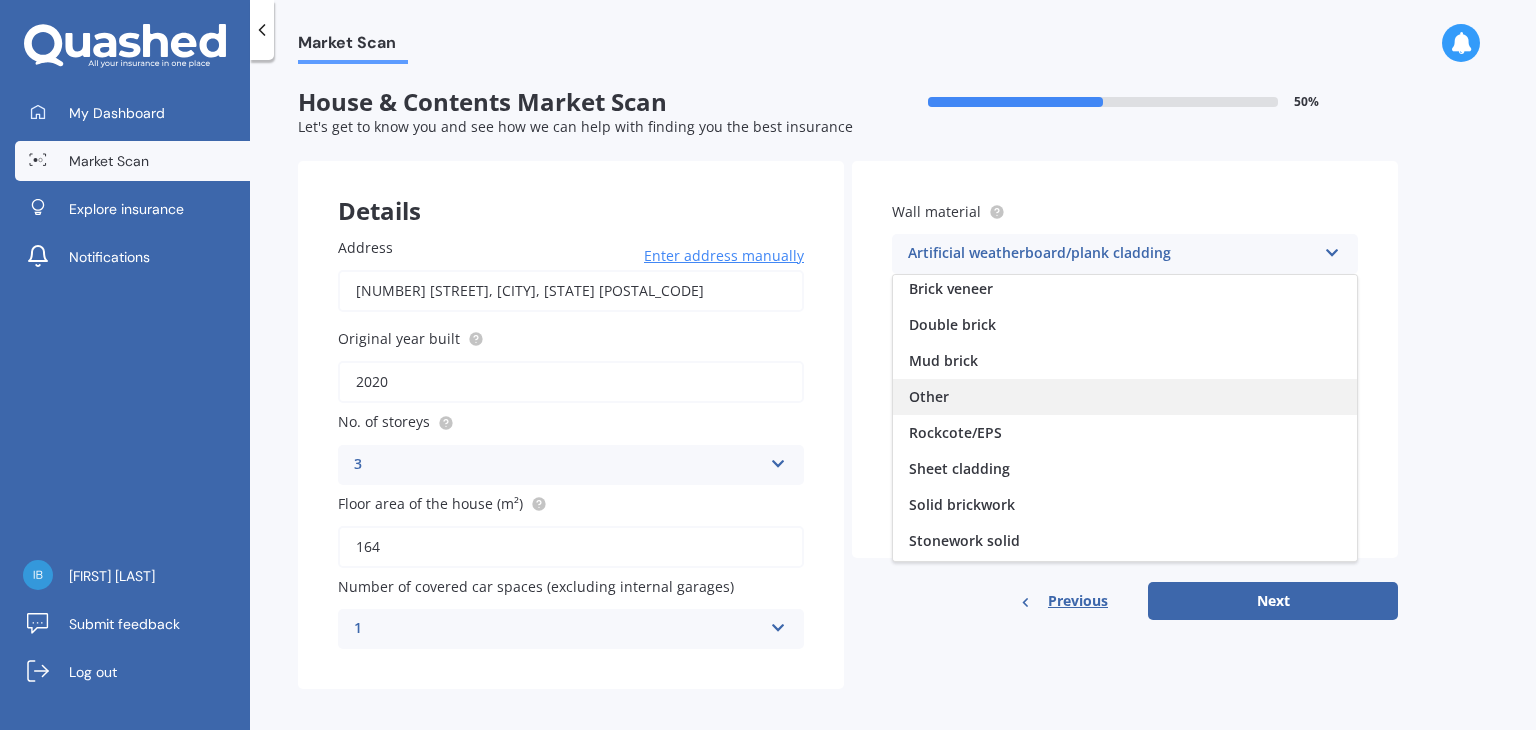 scroll, scrollTop: 181, scrollLeft: 0, axis: vertical 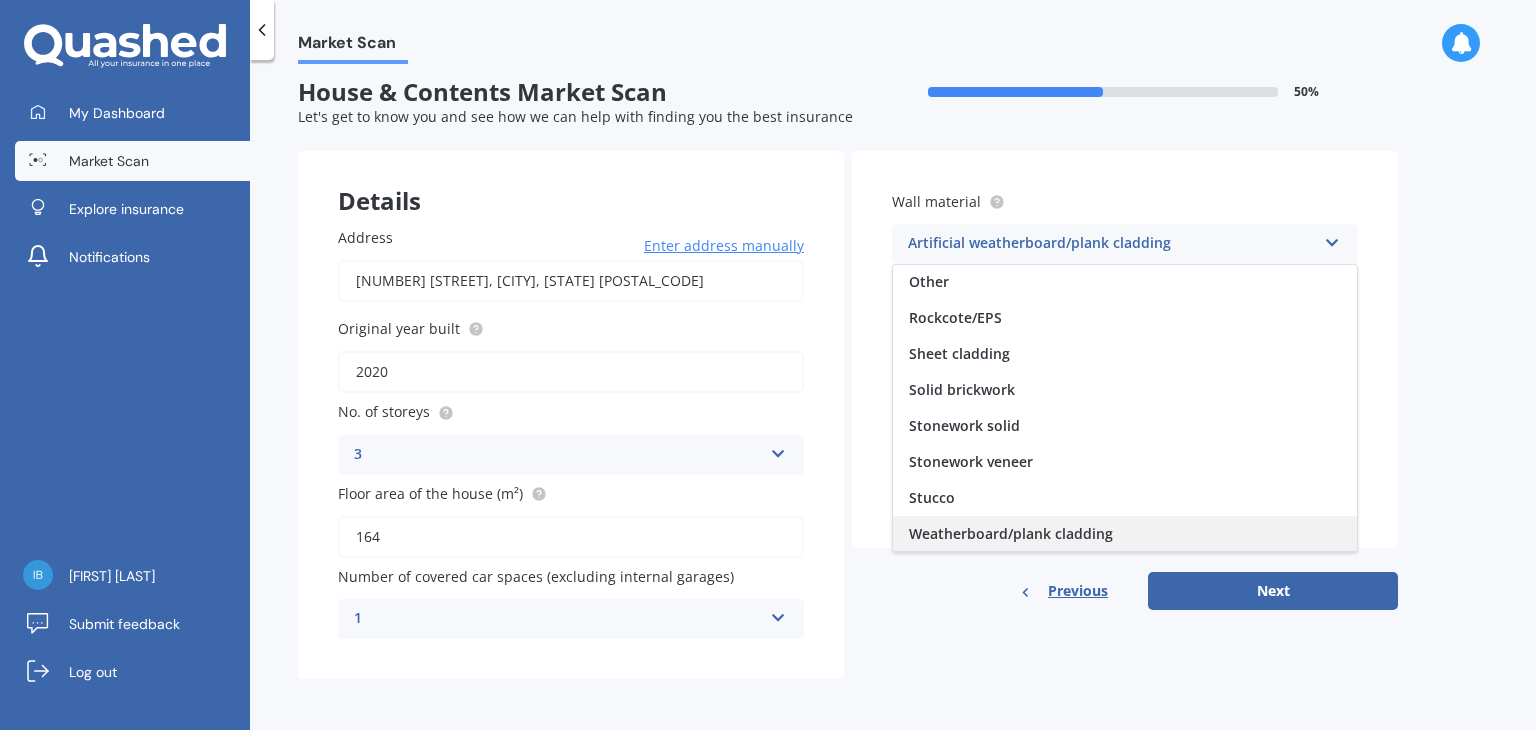 click on "Weatherboard/plank cladding" at bounding box center [1011, 533] 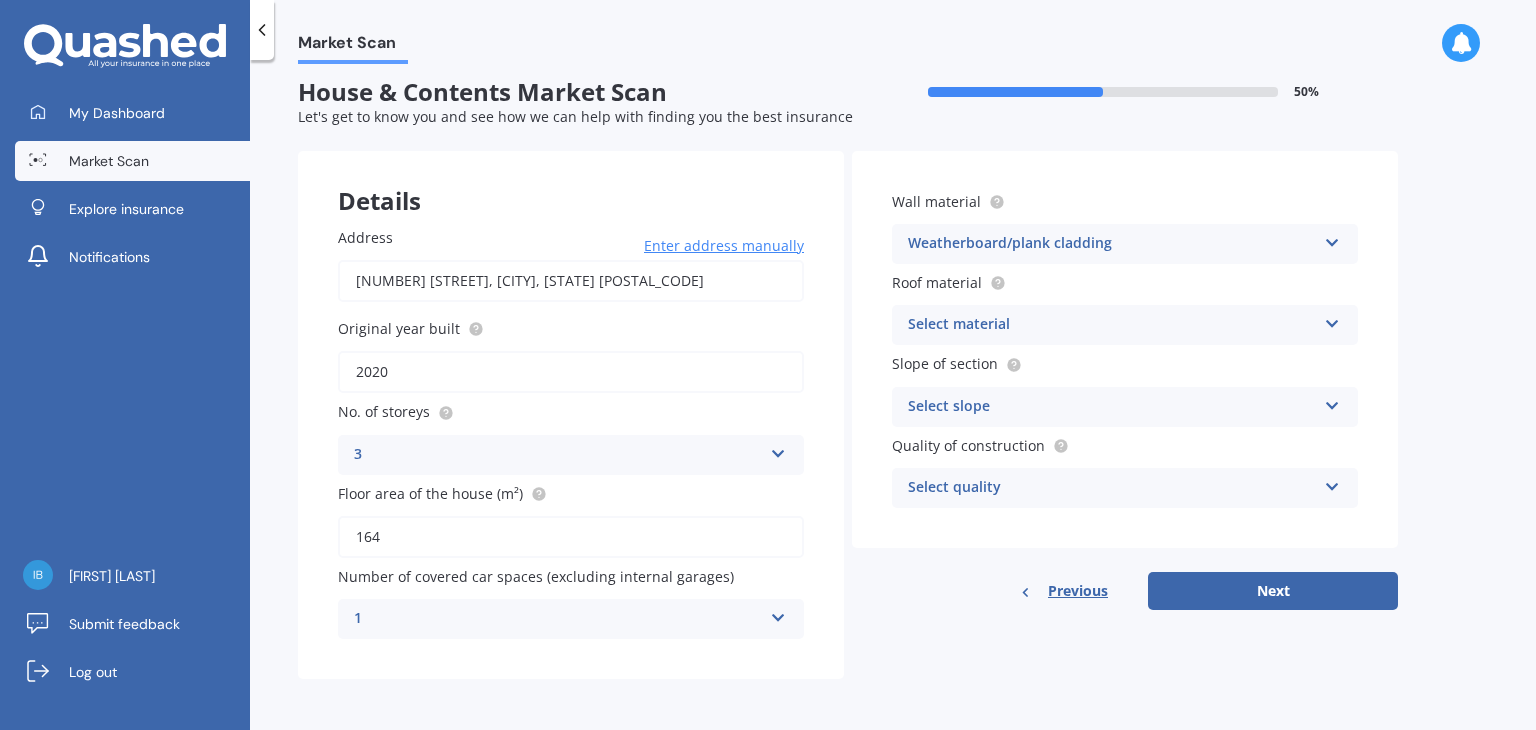 click at bounding box center (1332, 320) 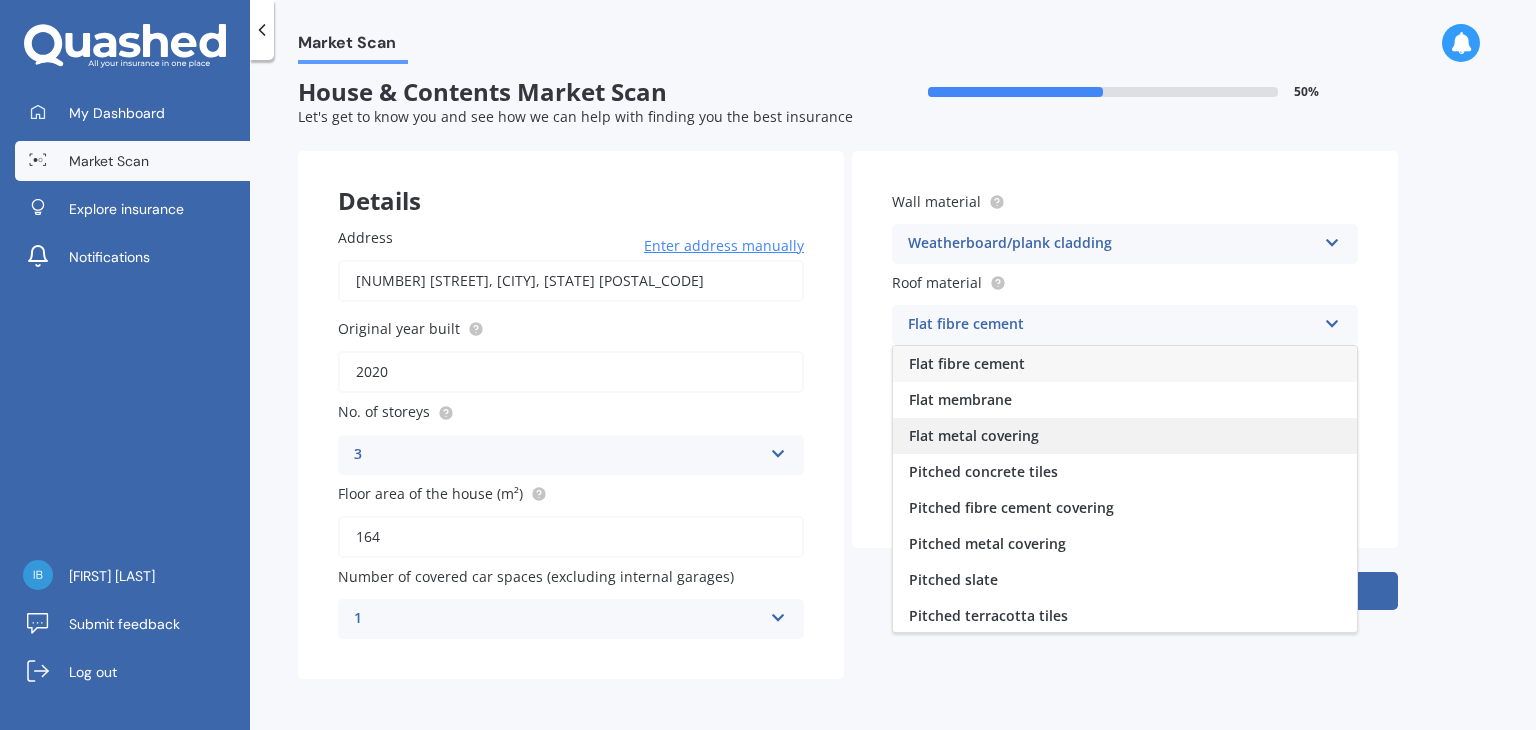 click on "Flat metal covering" at bounding box center [974, 435] 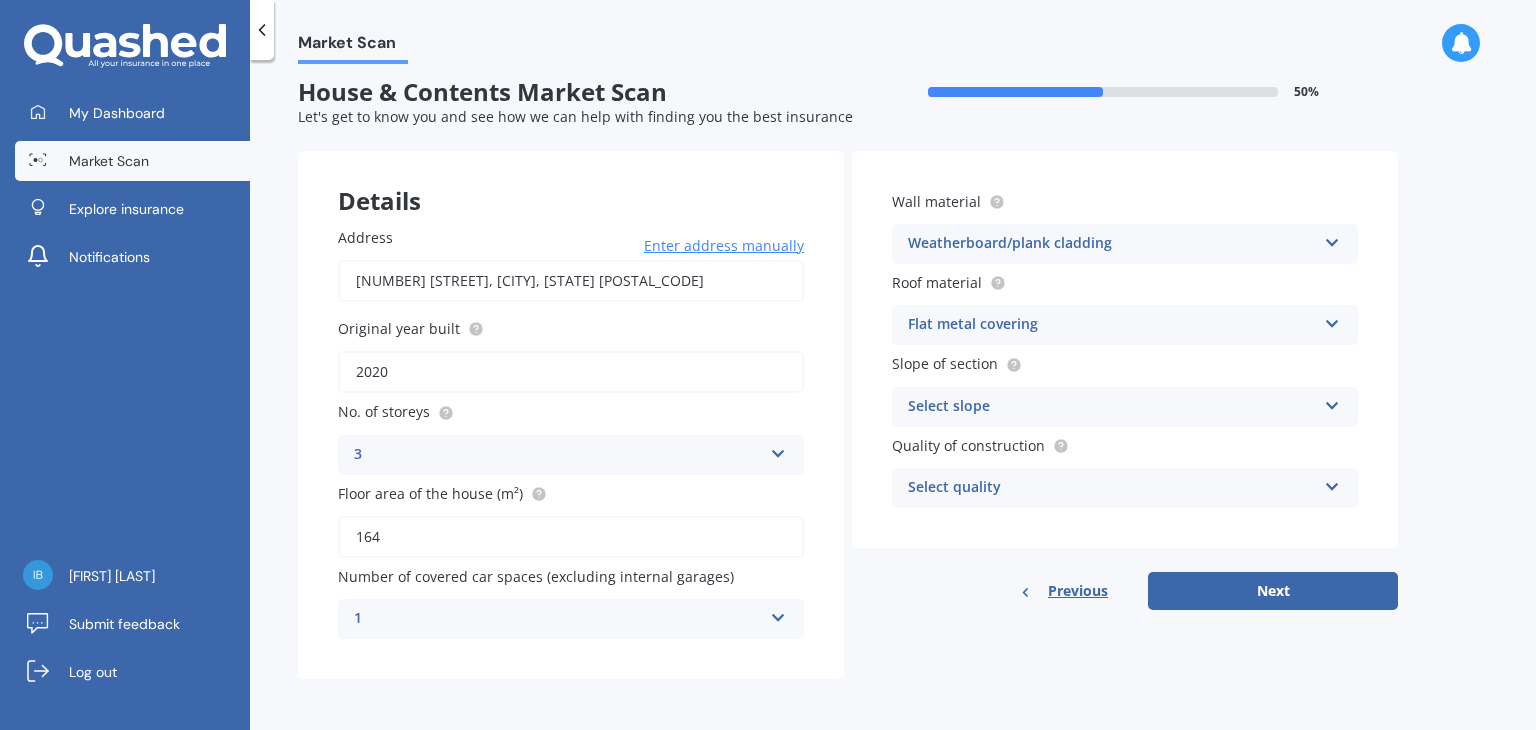click on "Select slope" at bounding box center (1112, 407) 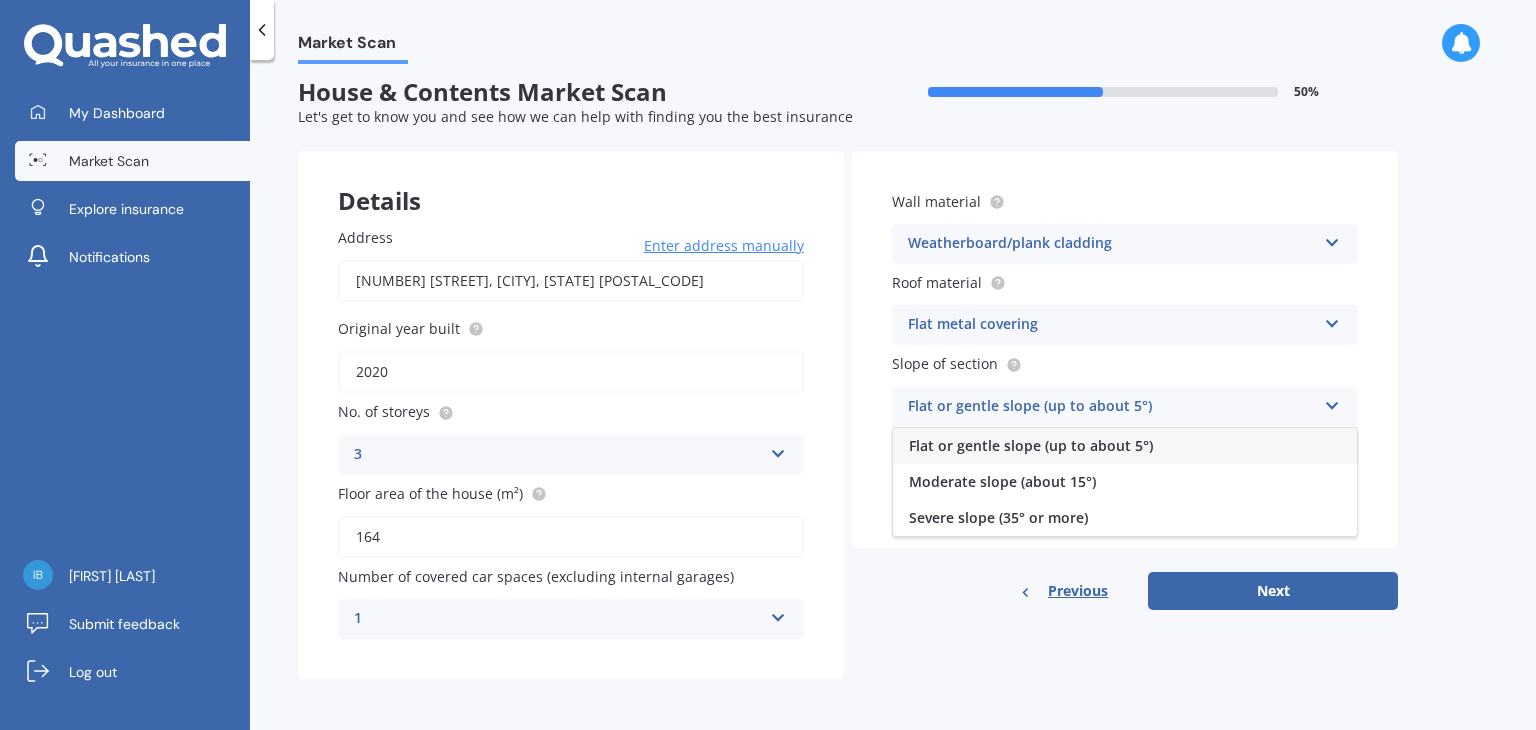 click on "Flat or gentle slope (up to about 5°)" at bounding box center [1031, 445] 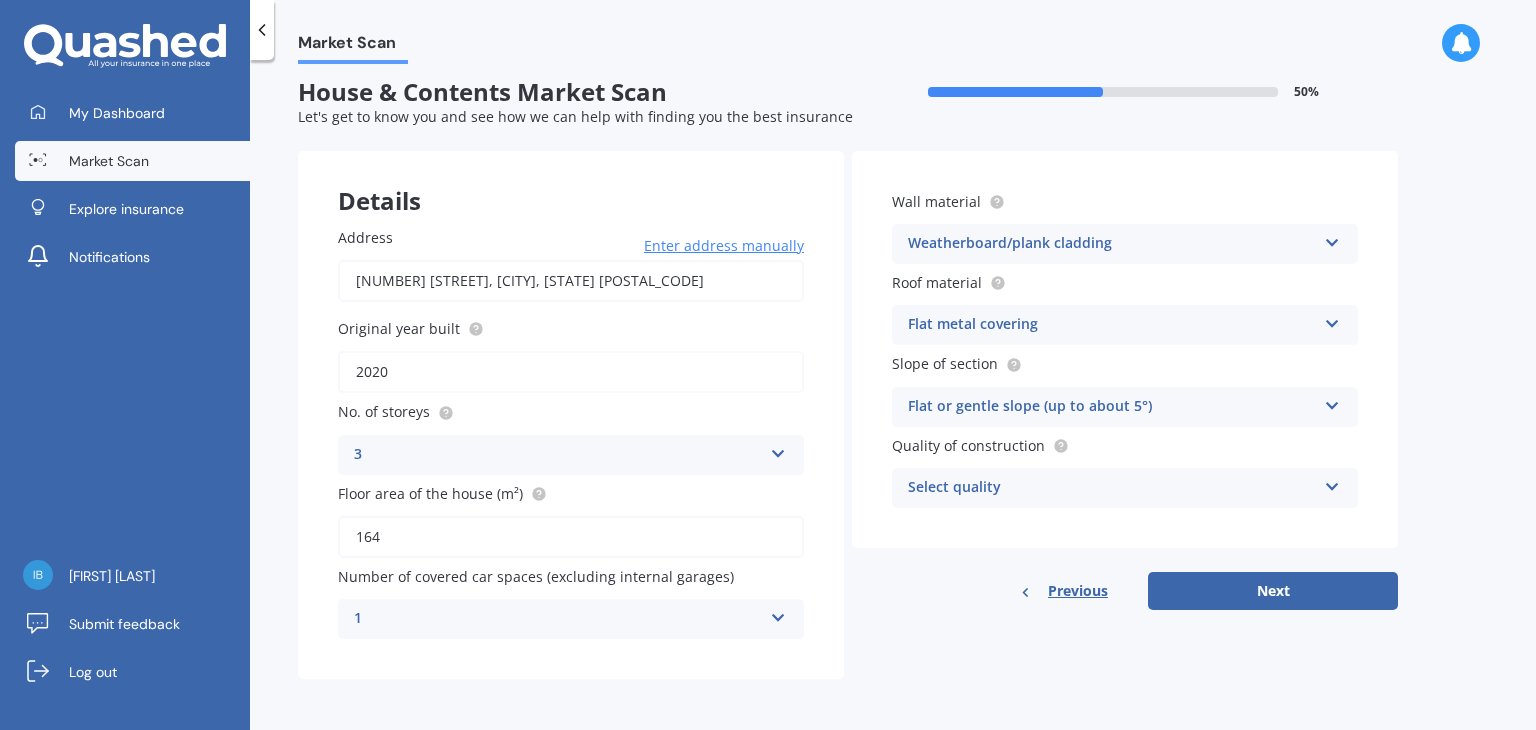 click on "Select quality" at bounding box center [1112, 488] 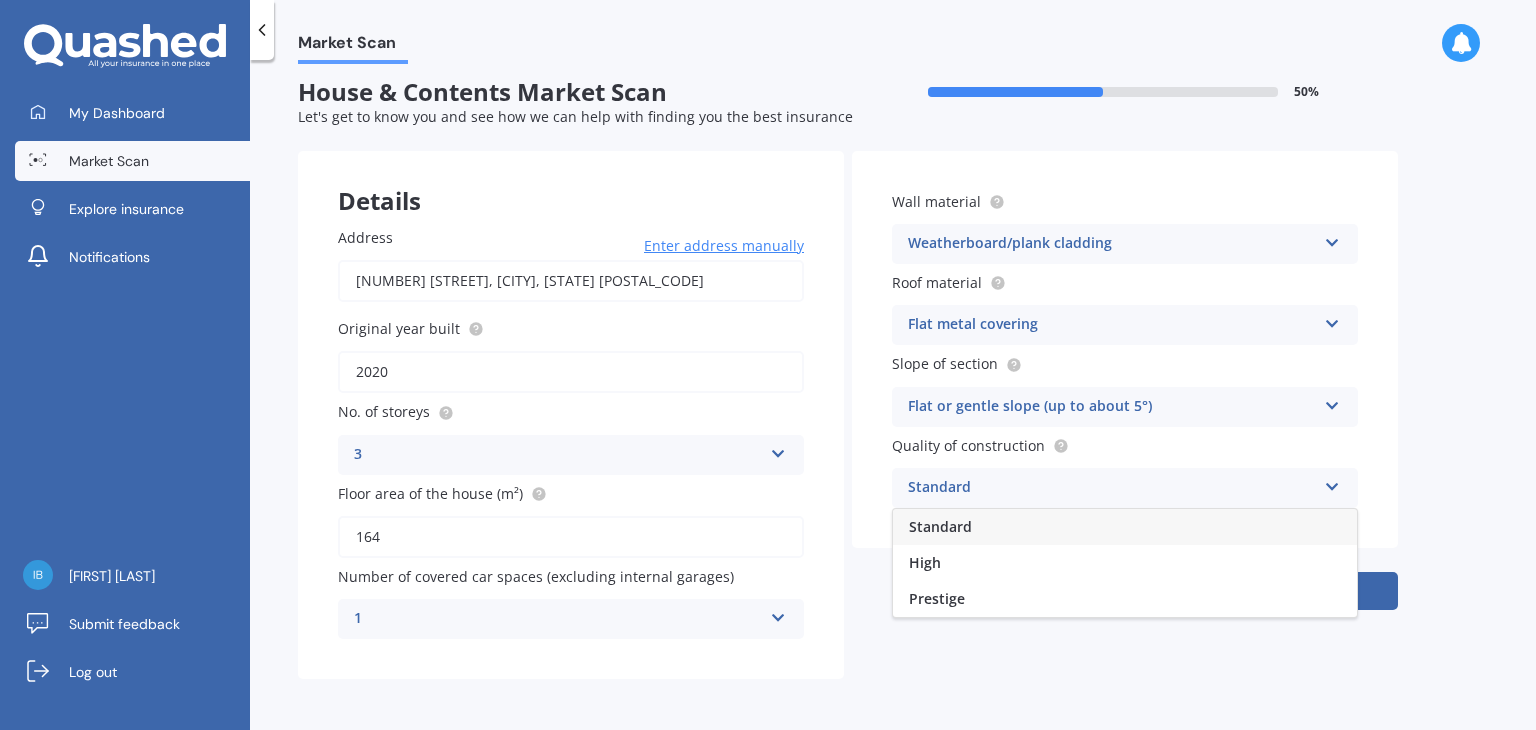 click on "Standard" at bounding box center [940, 526] 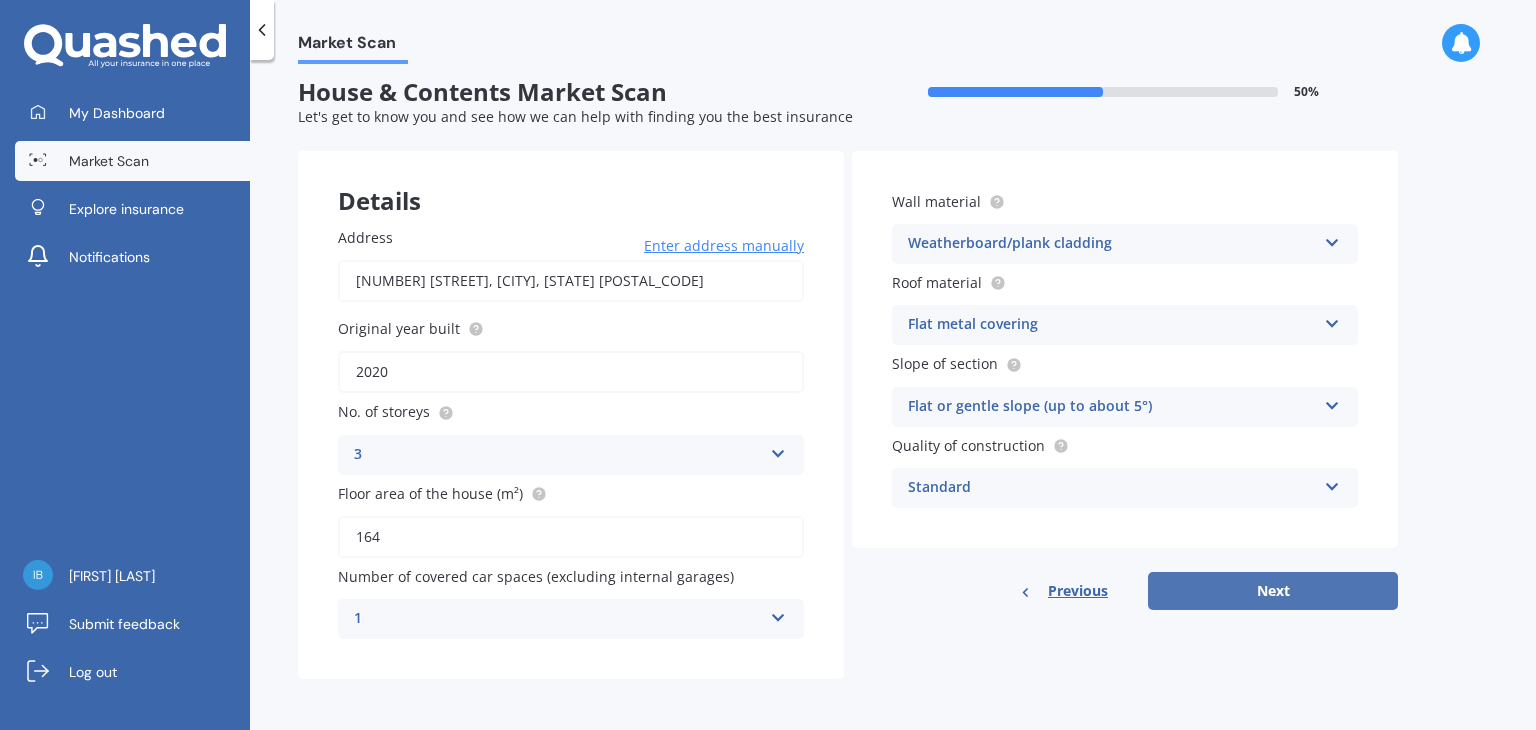 click on "Next" at bounding box center [1273, 591] 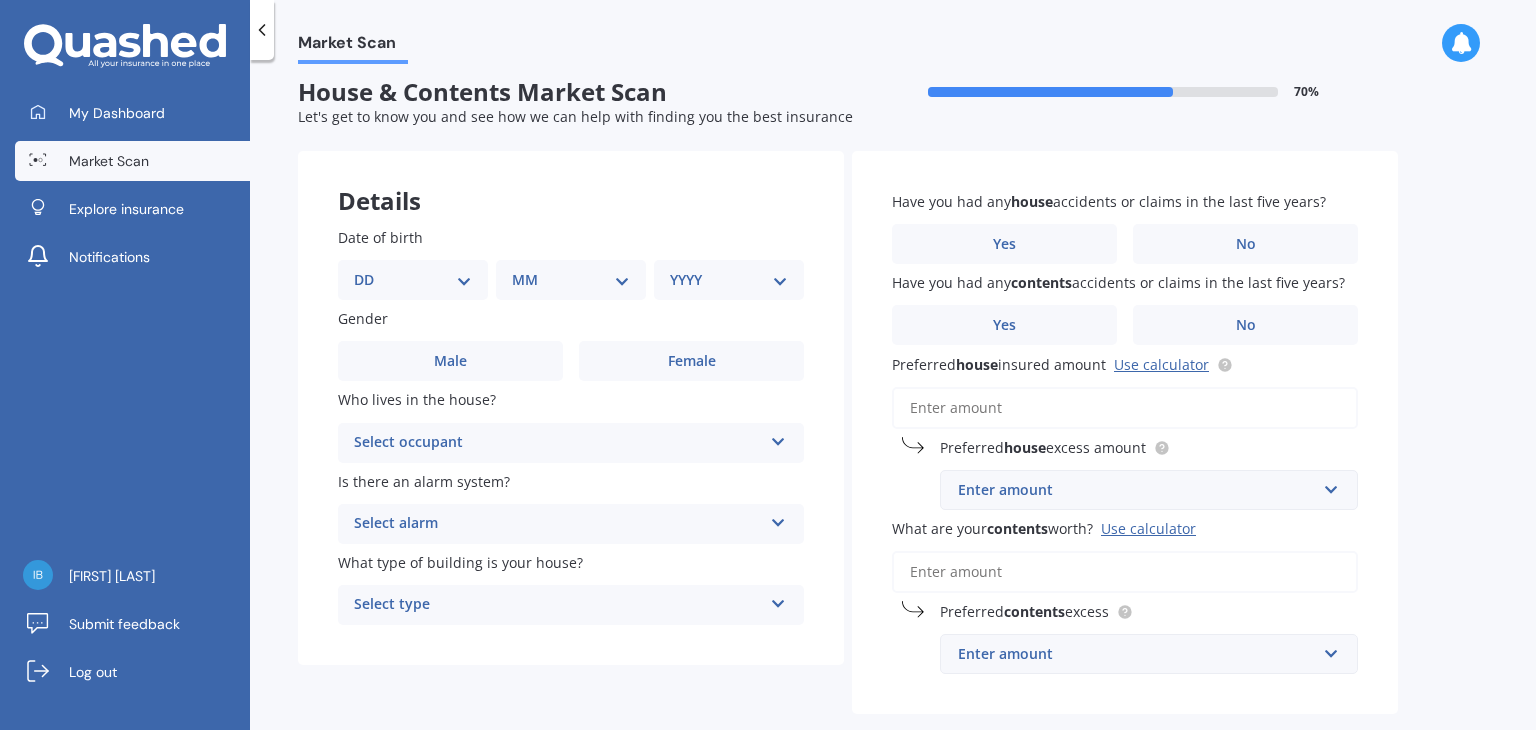 scroll, scrollTop: 0, scrollLeft: 0, axis: both 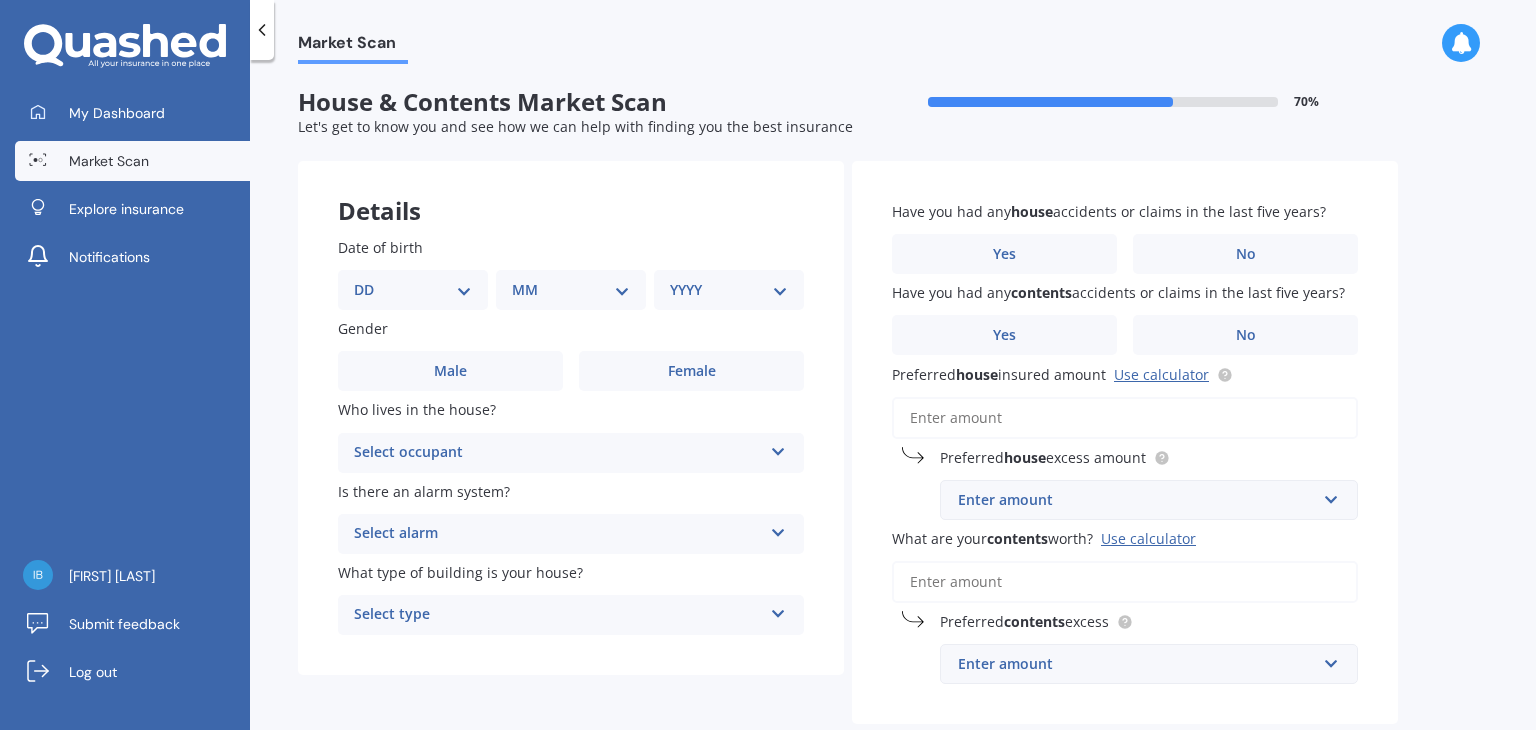click on "DD 01 02 03 04 05 06 07 08 09 10 11 12 13 14 15 16 17 18 19 20 21 22 23 24 25 26 27 28 29 30 31" at bounding box center [413, 290] 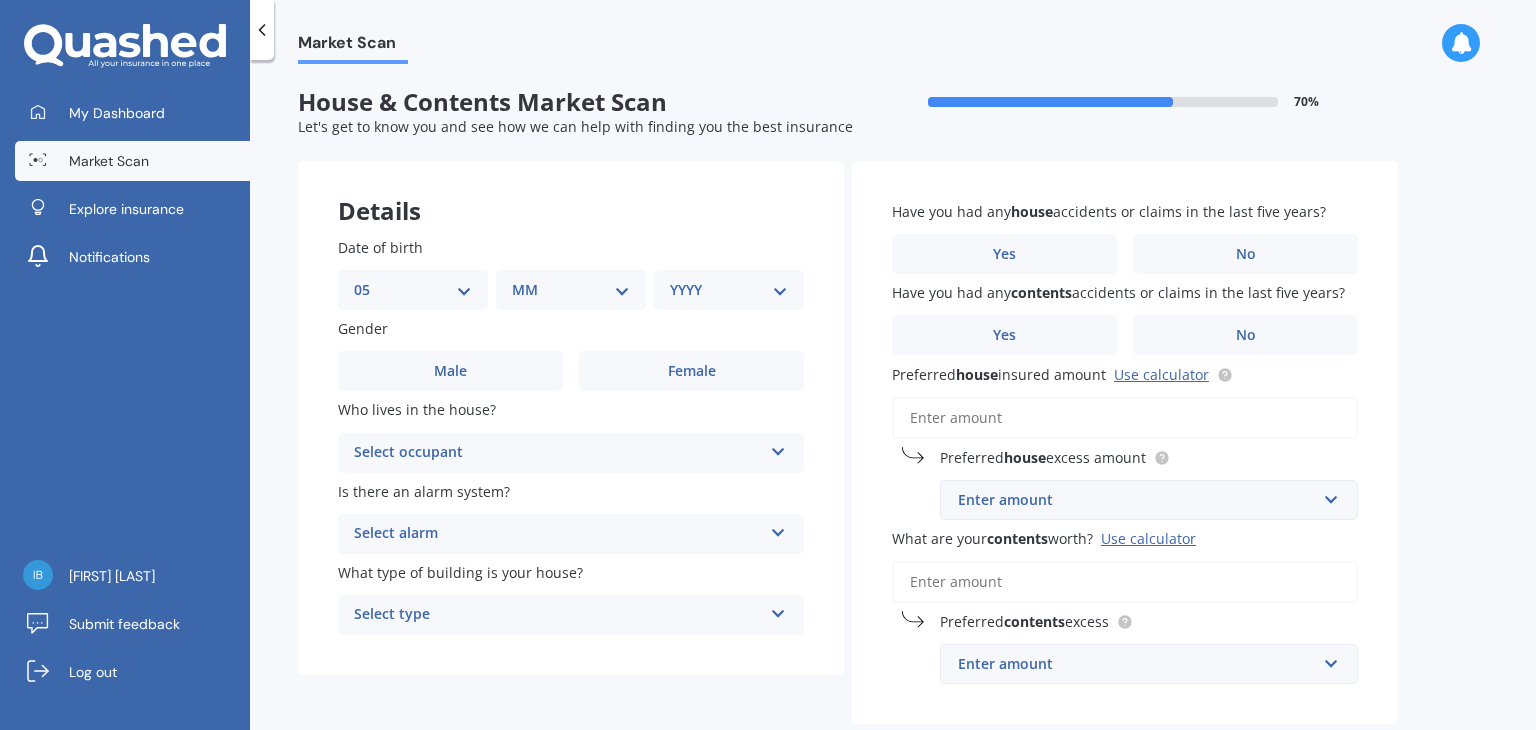 click on "DD 01 02 03 04 05 06 07 08 09 10 11 12 13 14 15 16 17 18 19 20 21 22 23 24 25 26 27 28 29 30 31" at bounding box center [413, 290] 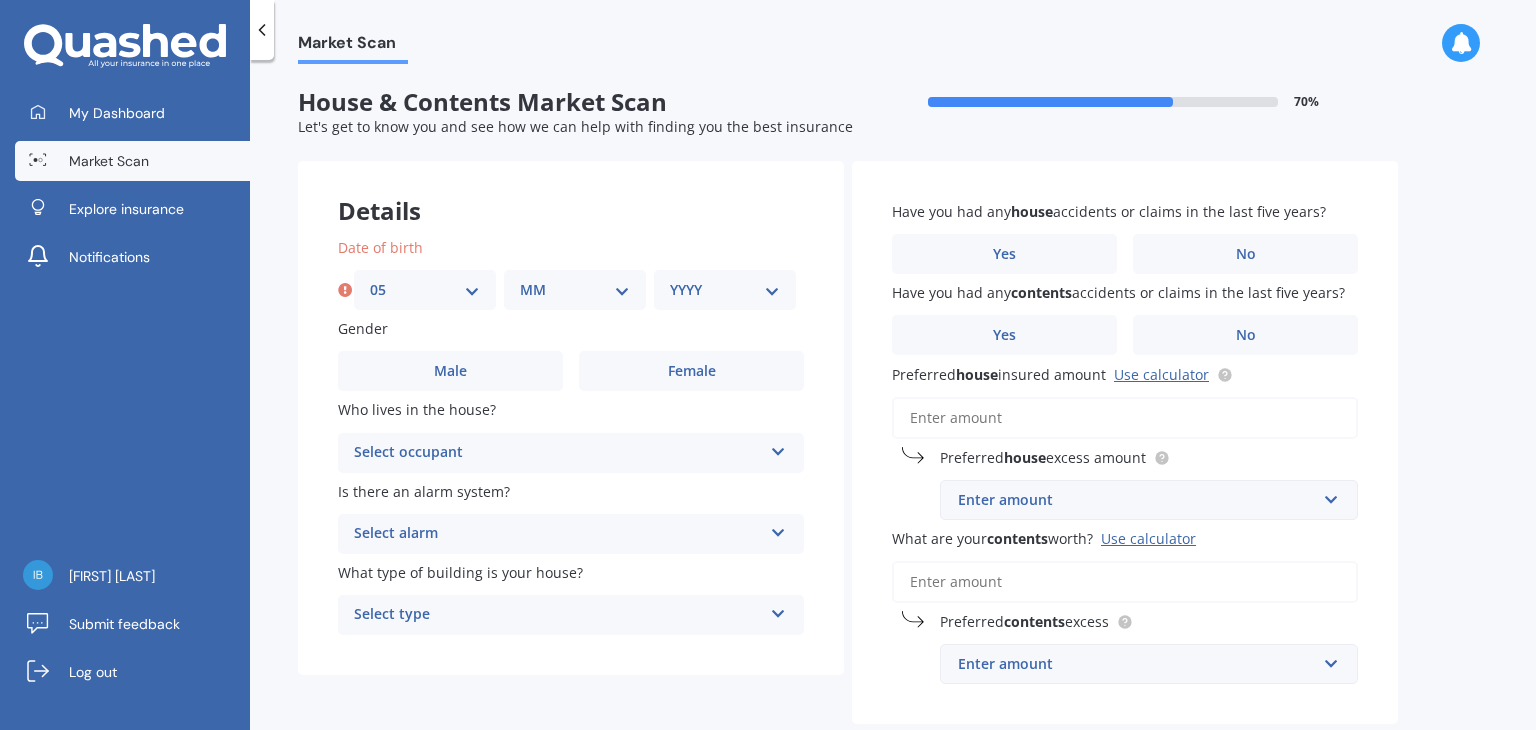 click on "MM 01 02 03 04 05 06 07 08 09 10 11 12" at bounding box center (575, 290) 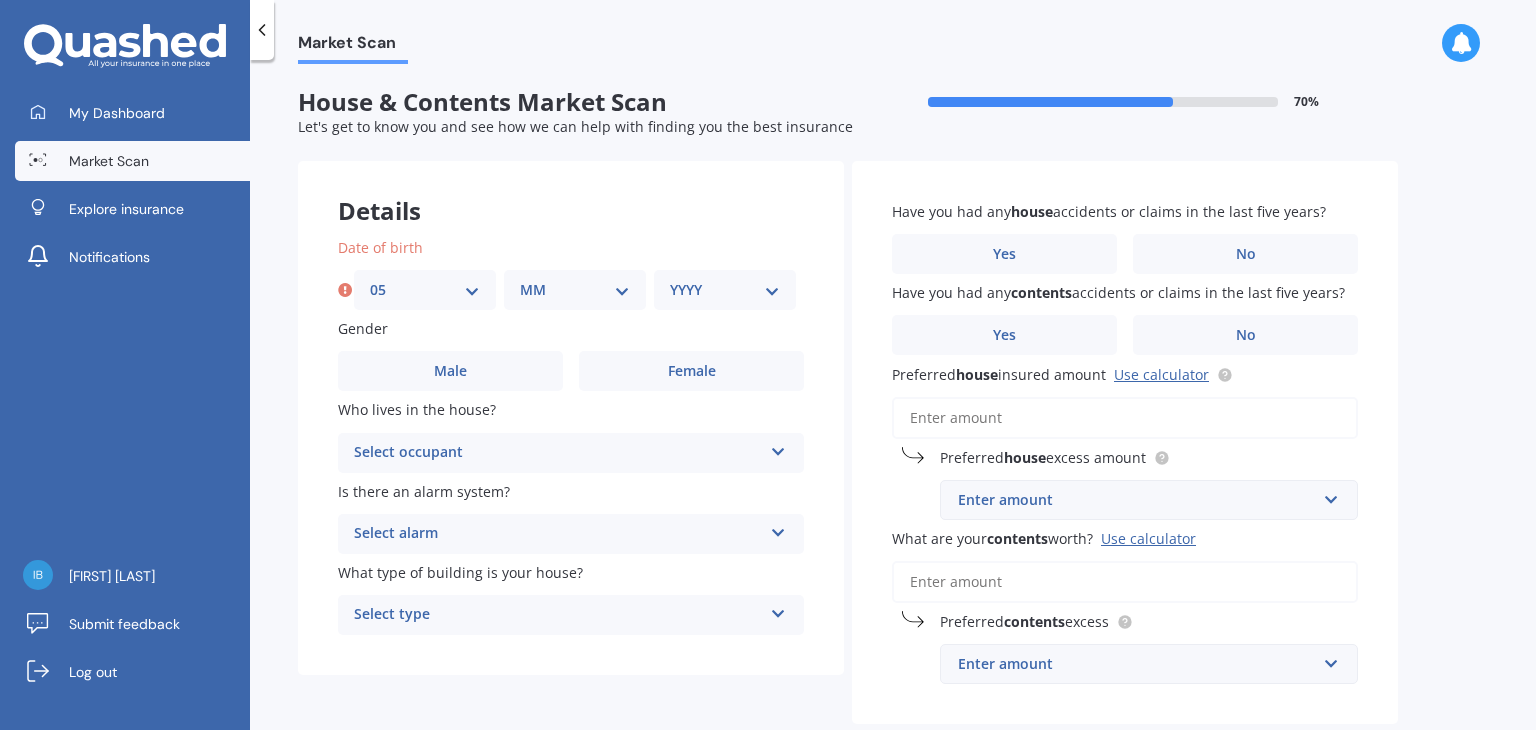 select on "07" 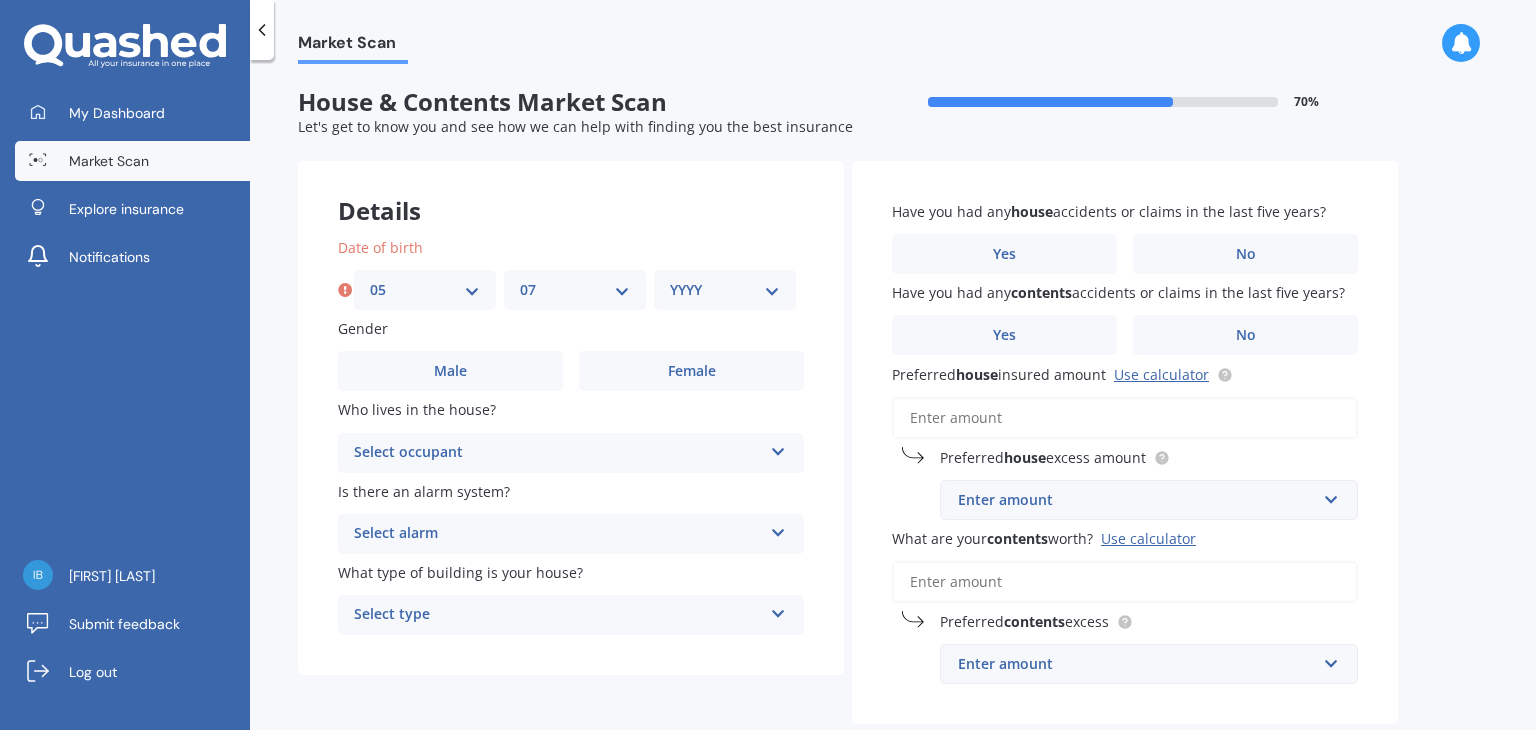 click on "MM 01 02 03 04 05 06 07 08 09 10 11 12" at bounding box center (575, 290) 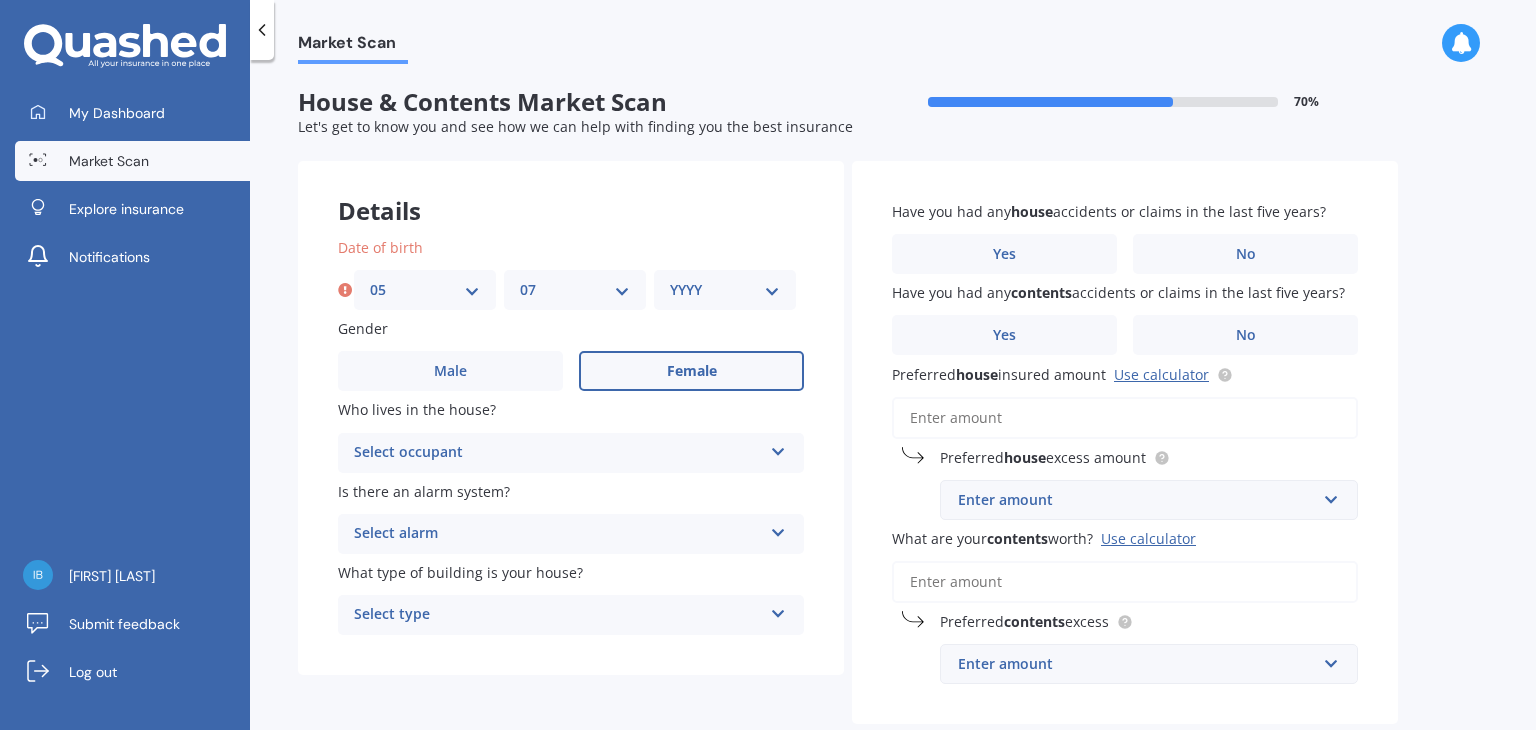 select on "1957" 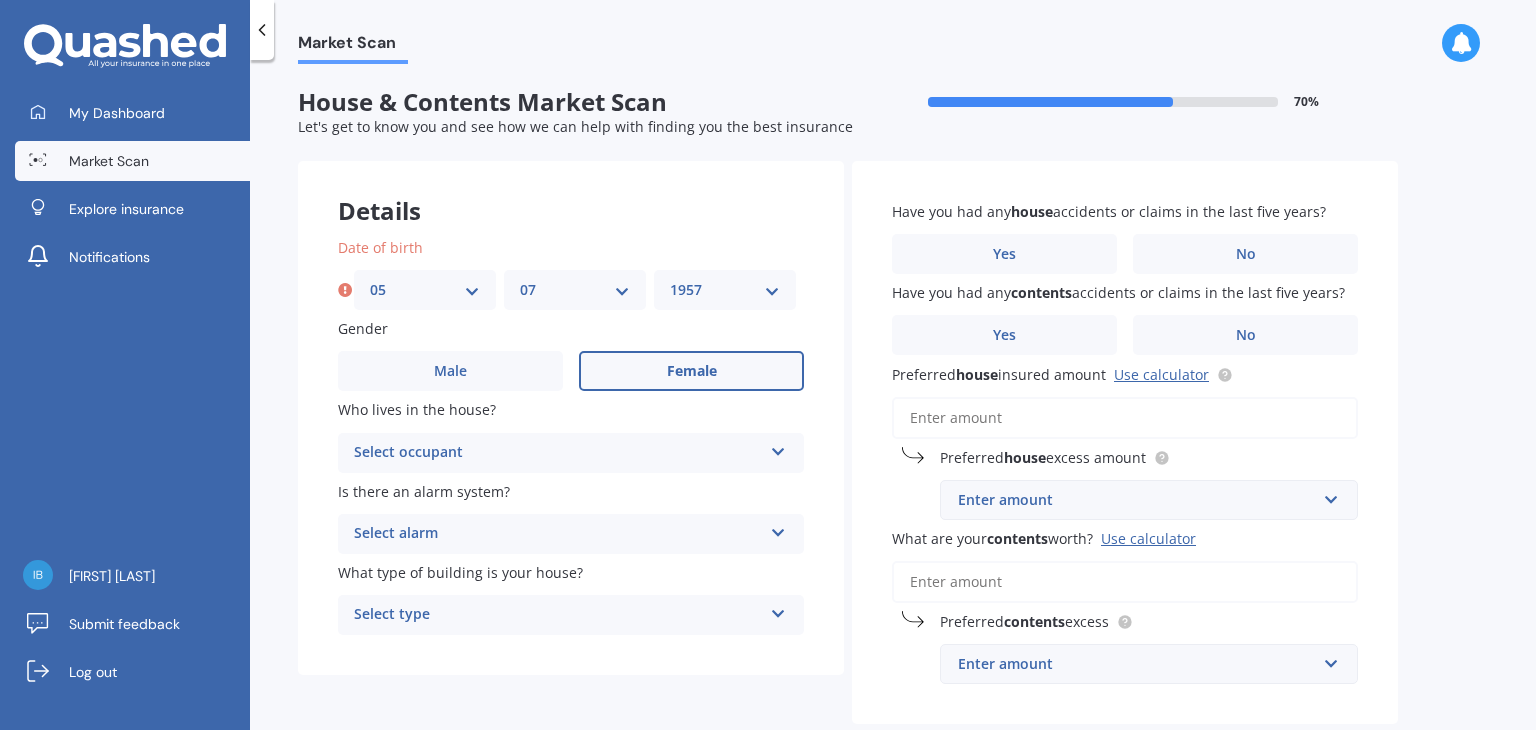 click on "YYYY 2009 2008 2007 2006 2005 2004 2003 2002 2001 2000 1999 1998 1997 1996 1995 1994 1993 1992 1991 1990 1989 1988 1987 1986 1985 1984 1983 1982 1981 1980 1979 1978 1977 1976 1975 1974 1973 1972 1971 1970 1969 1968 1967 1966 1965 1964 1963 1962 1961 1960 1959 1958 1957 1956 1955 1954 1953 1952 1951 1950 1949 1948 1947 1946 1945 1944 1943 1942 1941 1940 1939 1938 1937 1936 1935 1934 1933 1932 1931 1930 1929 1928 1927 1926 1925 1924 1923 1922 1921 1920 1919 1918 1917 1916 1915 1914 1913 1912 1911 1910" at bounding box center [725, 290] 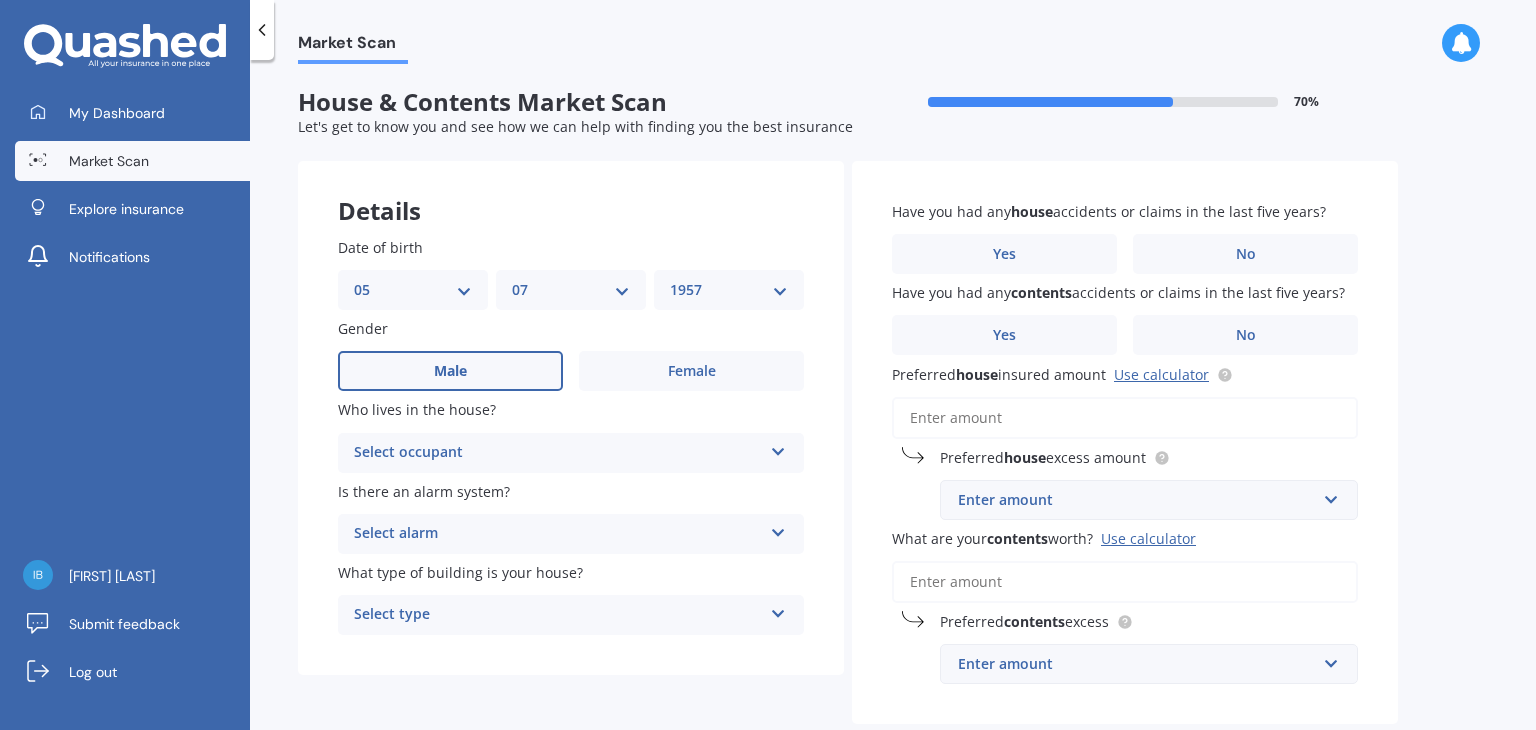 drag, startPoint x: 456, startPoint y: 373, endPoint x: 469, endPoint y: 392, distance: 23.021729 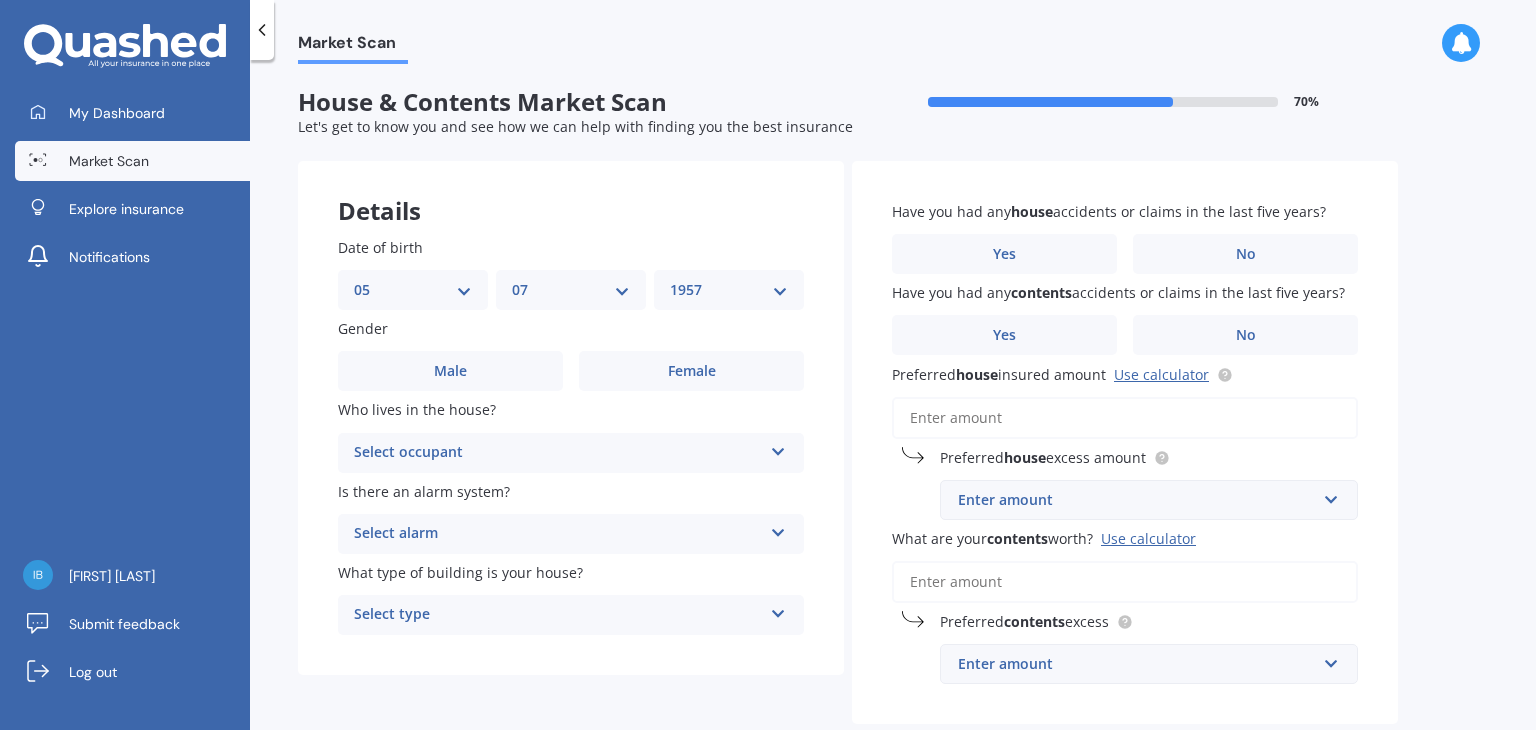 click on "Select occupant" at bounding box center [558, 453] 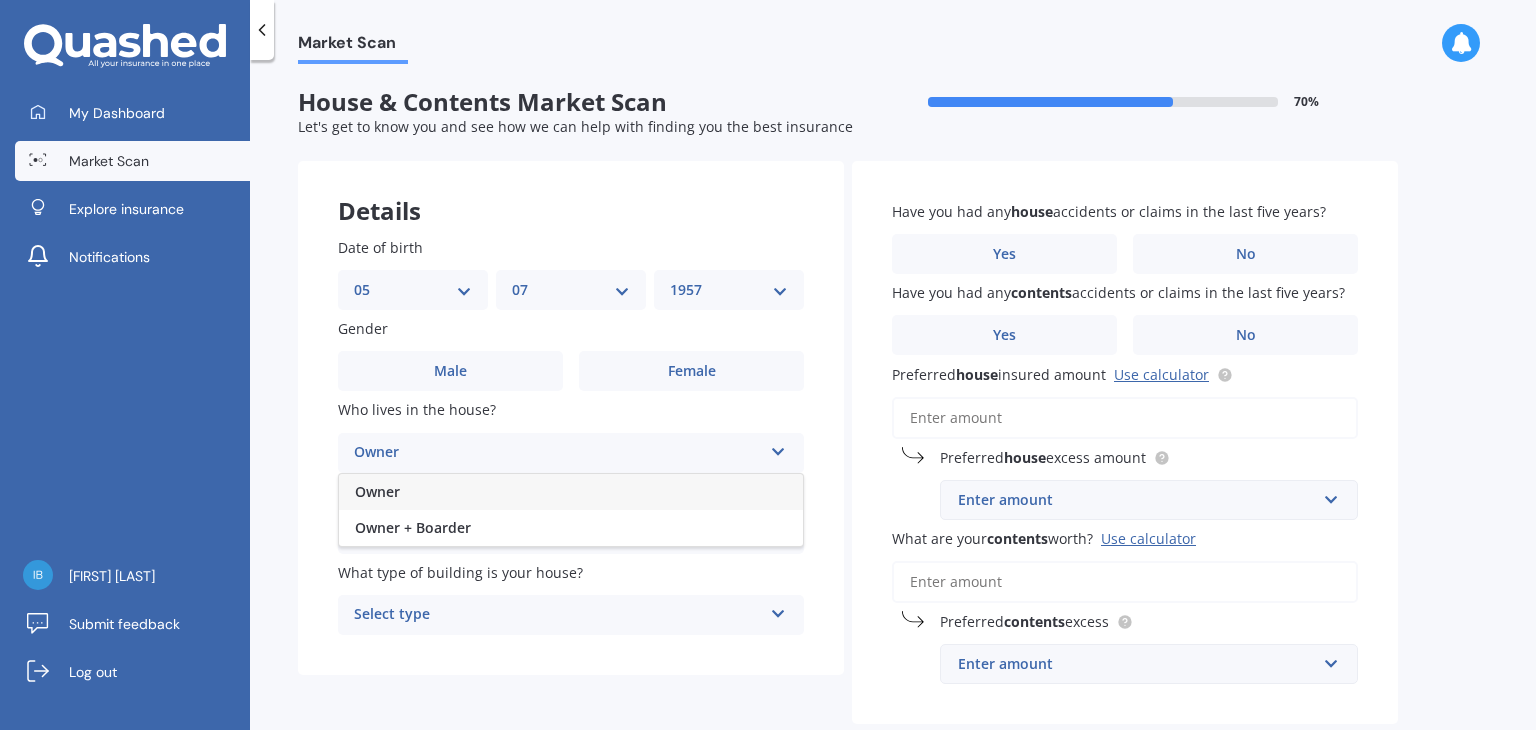 click on "Owner" at bounding box center (377, 491) 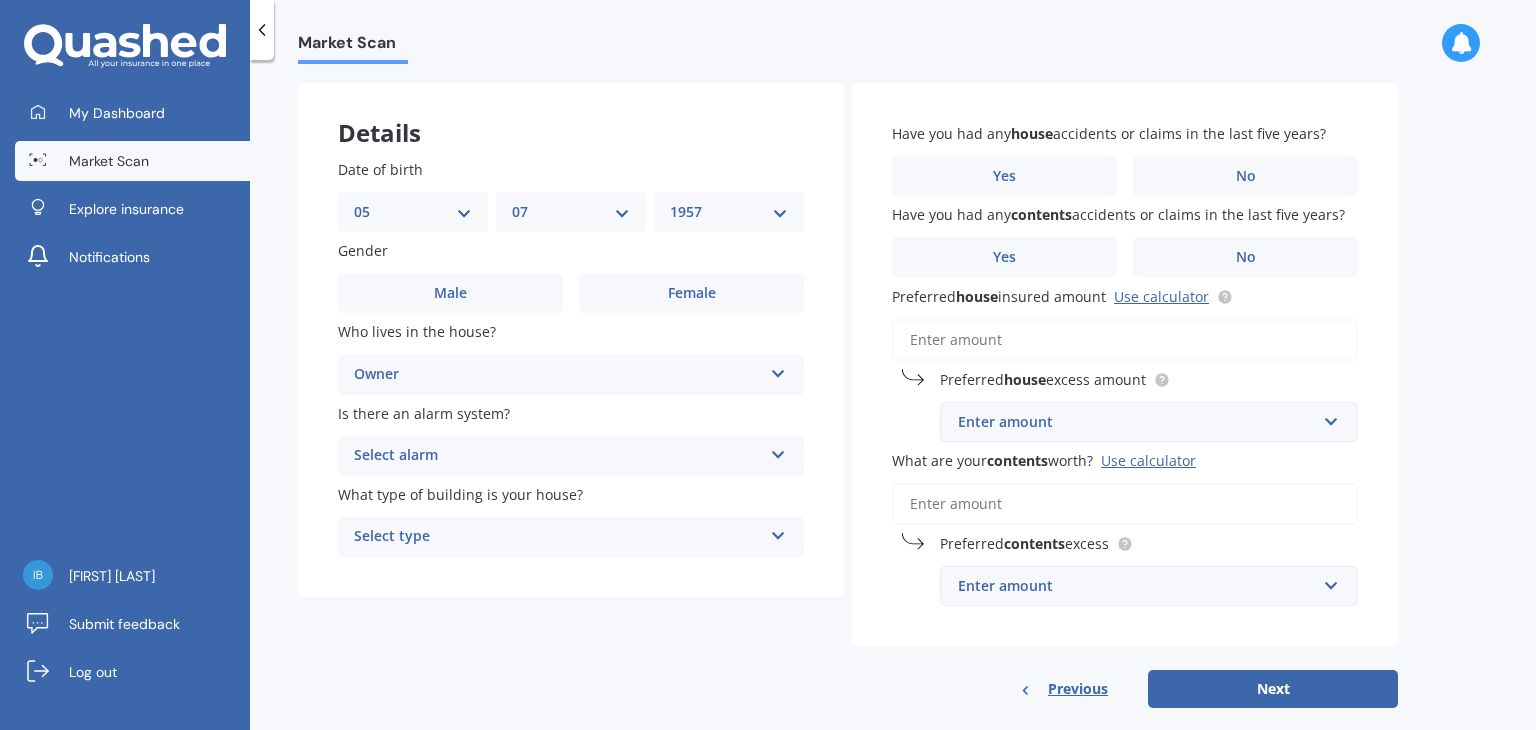 scroll, scrollTop: 108, scrollLeft: 0, axis: vertical 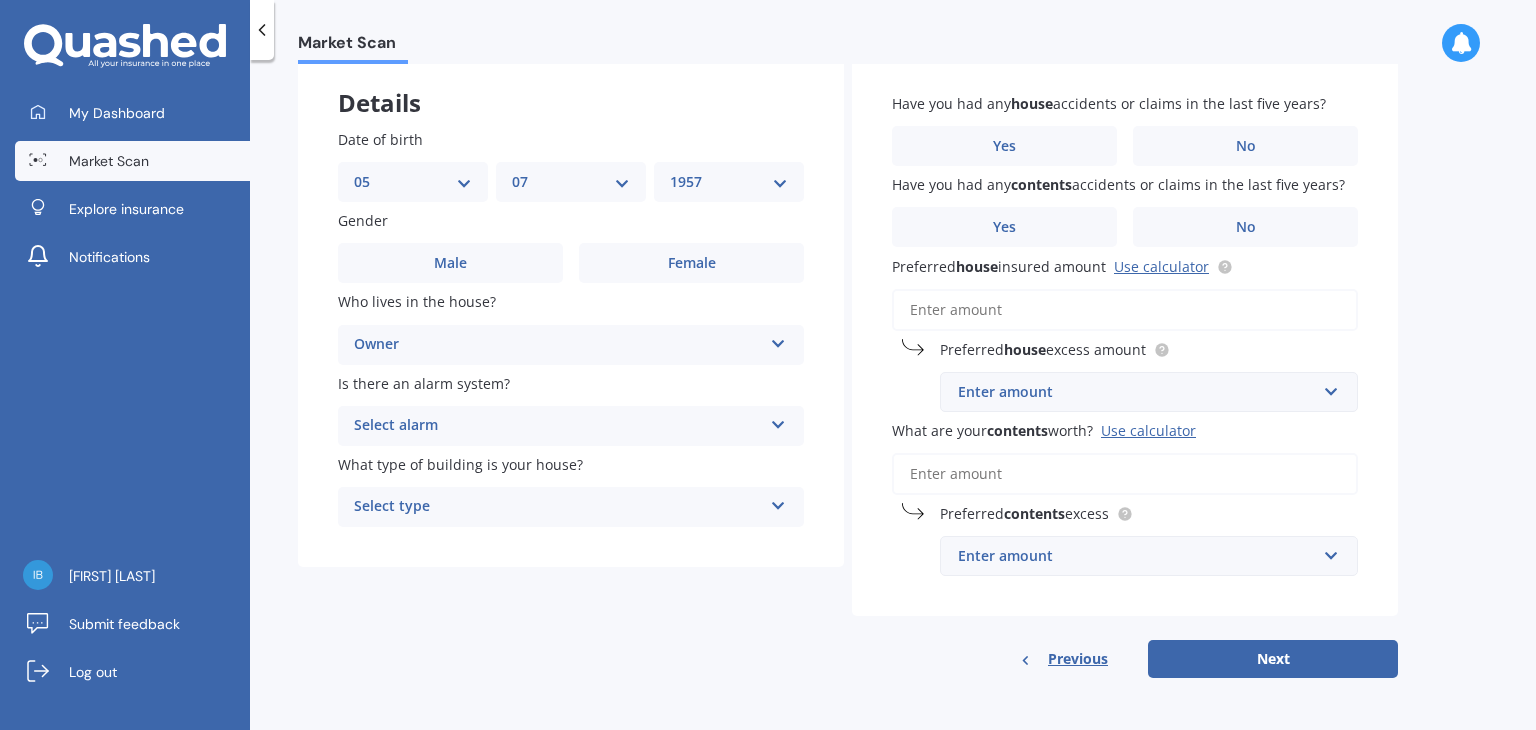 click on "Select alarm" at bounding box center [558, 426] 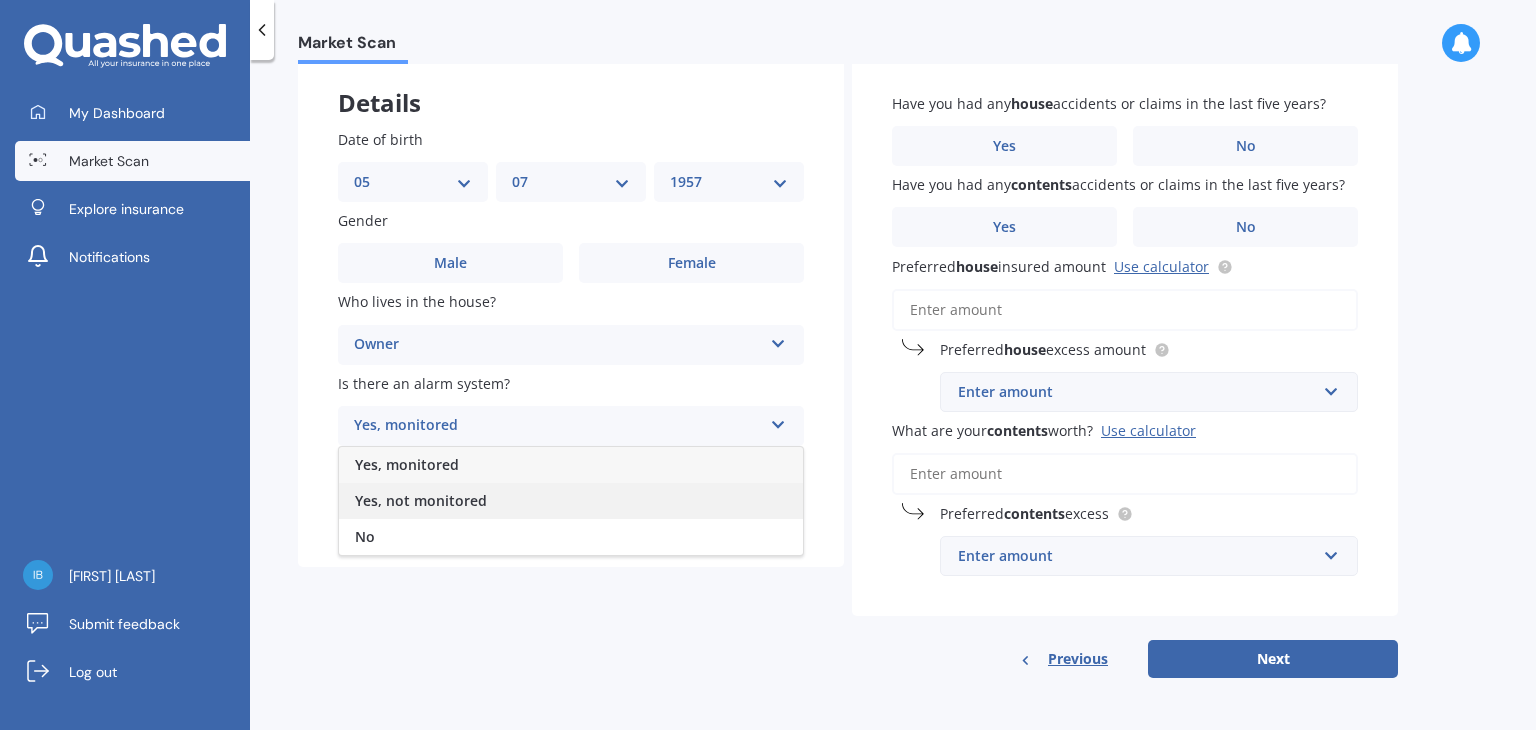 click on "Yes, not monitored" at bounding box center (421, 500) 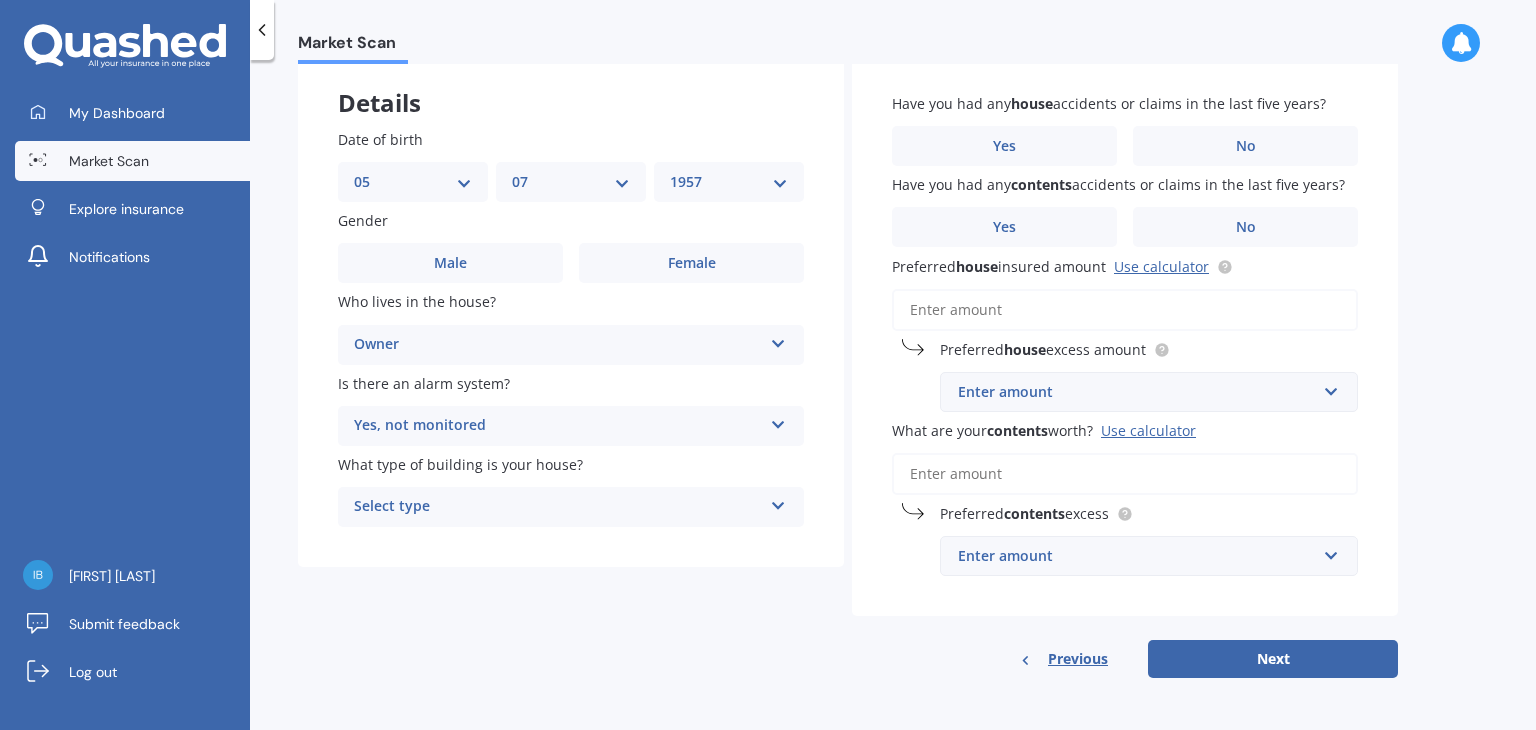 click on "Select type" at bounding box center [558, 507] 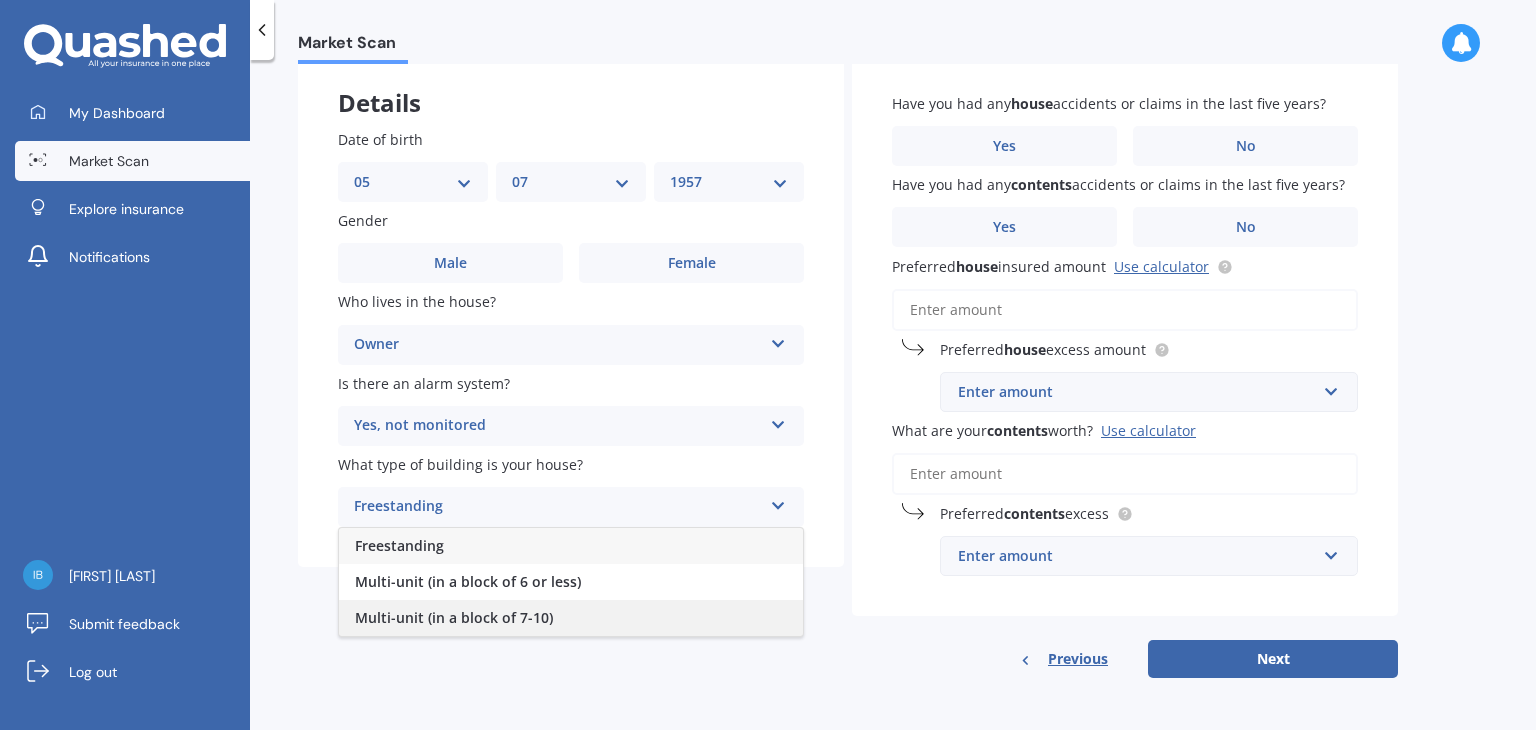 click on "Multi-unit (in a block of 7-10)" at bounding box center [454, 617] 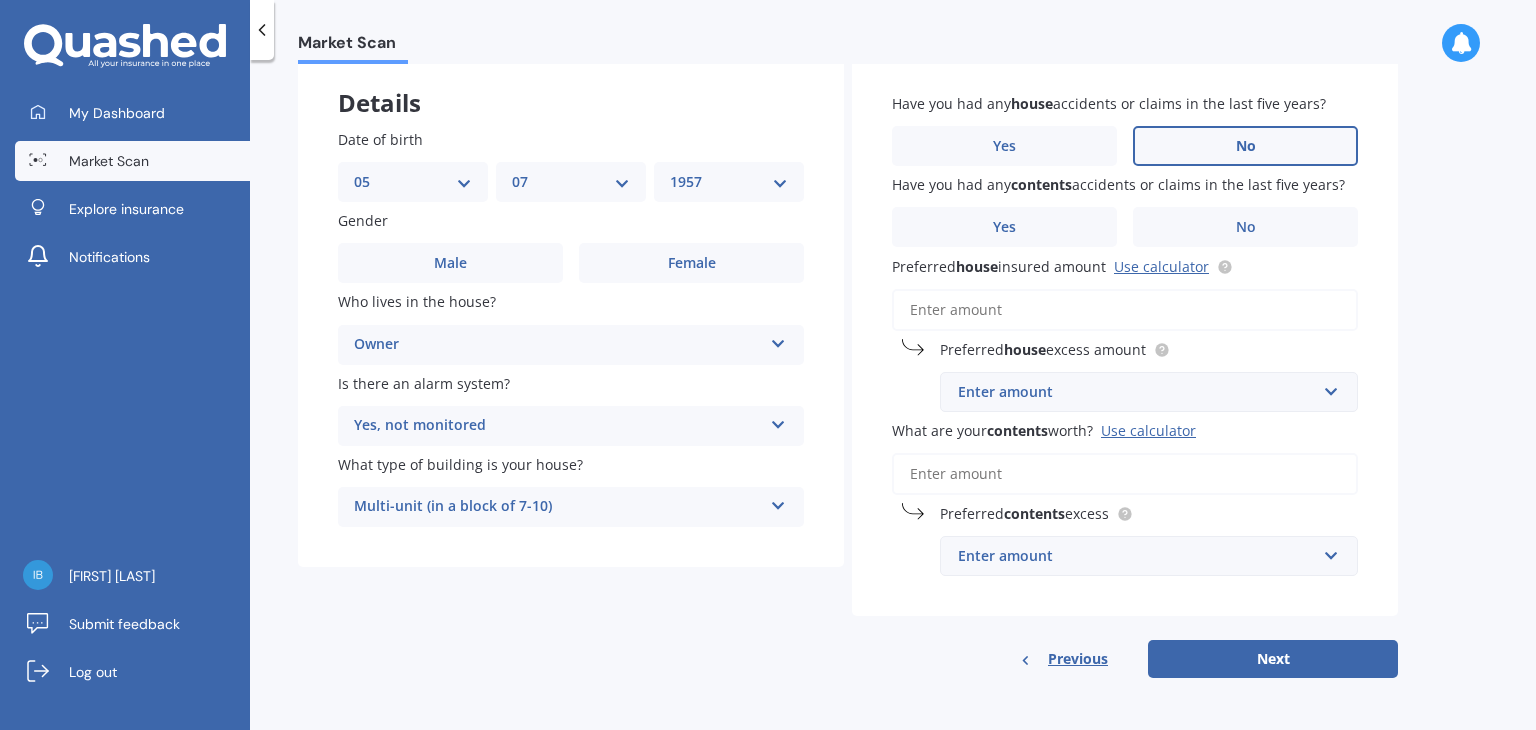 click on "No" at bounding box center (1246, 146) 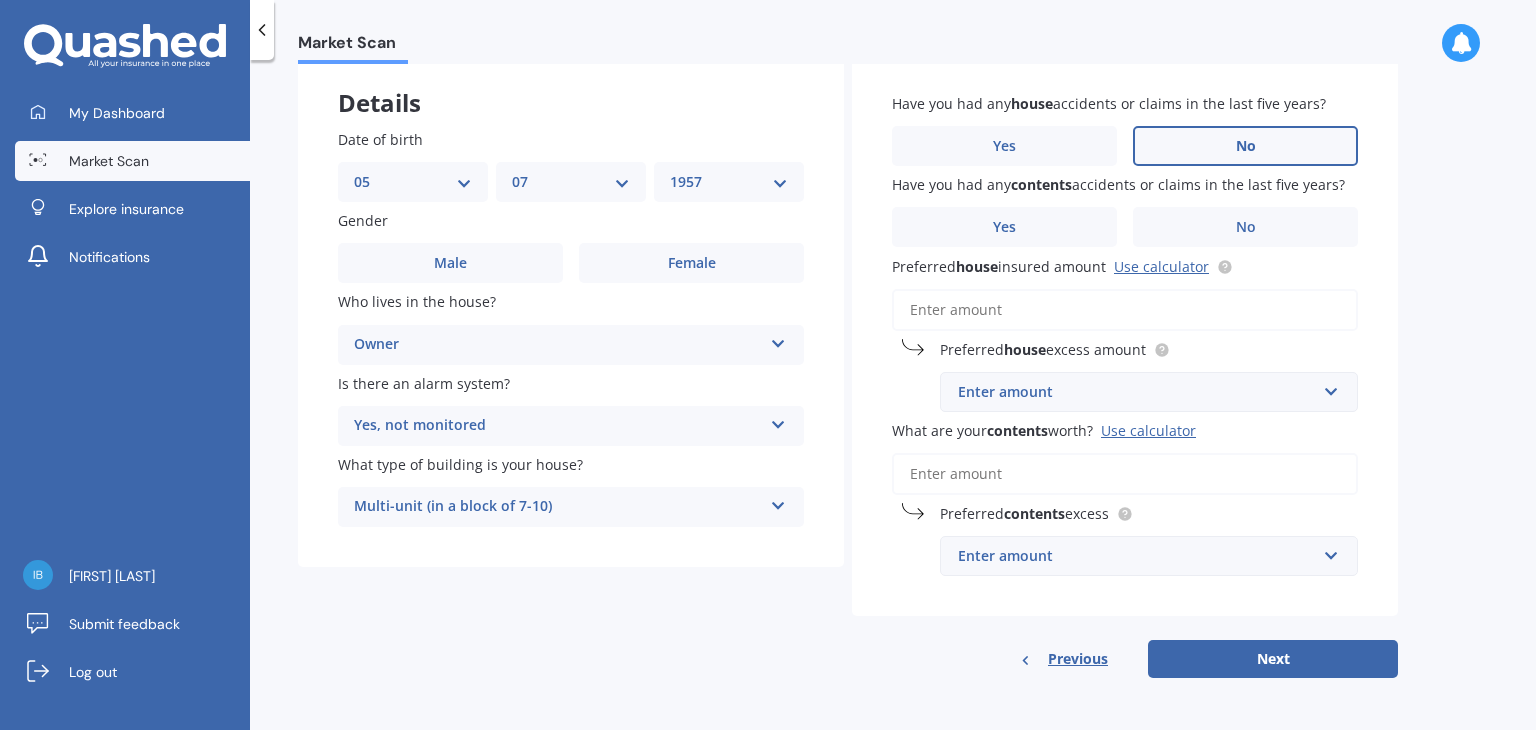 click on "No" at bounding box center [0, 0] 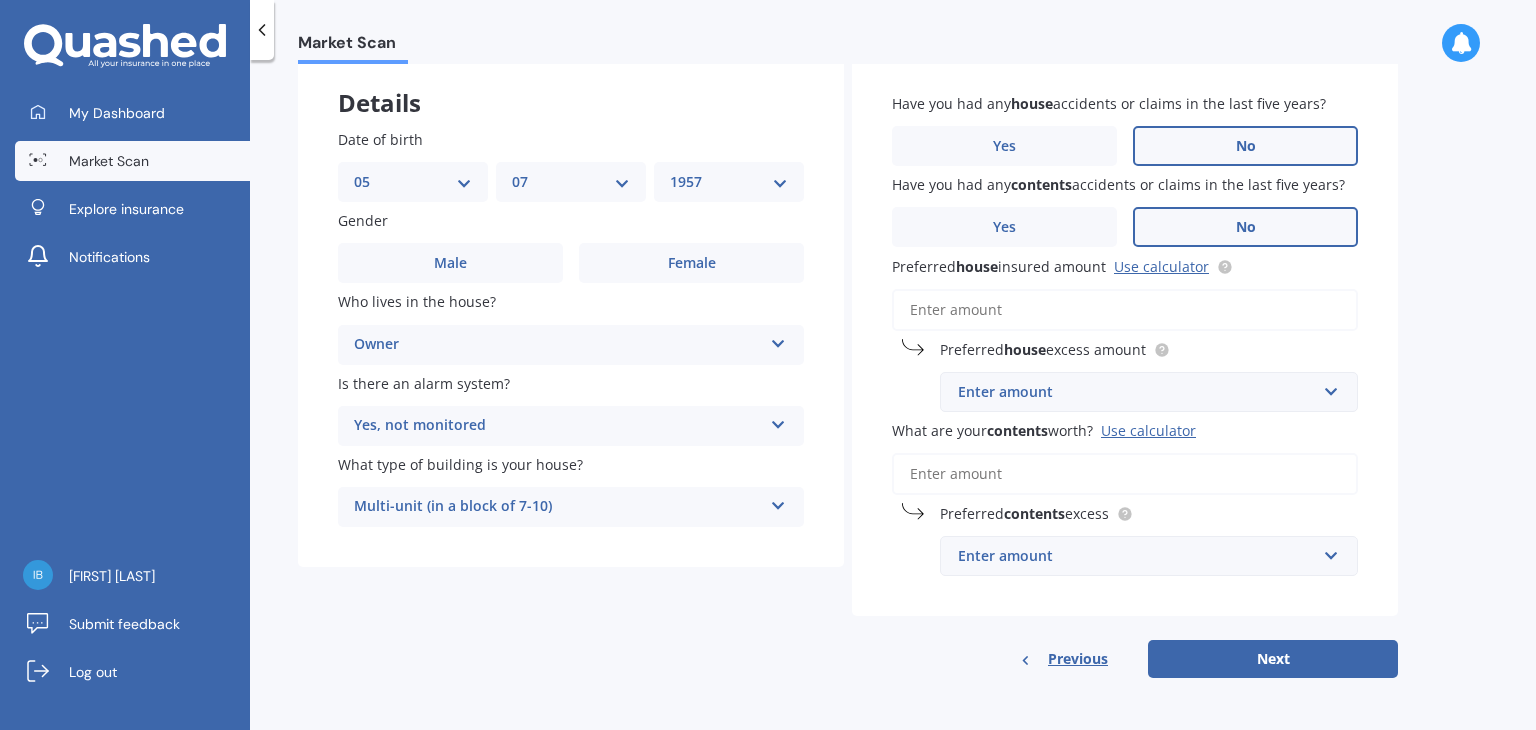 click on "No" at bounding box center [1246, 227] 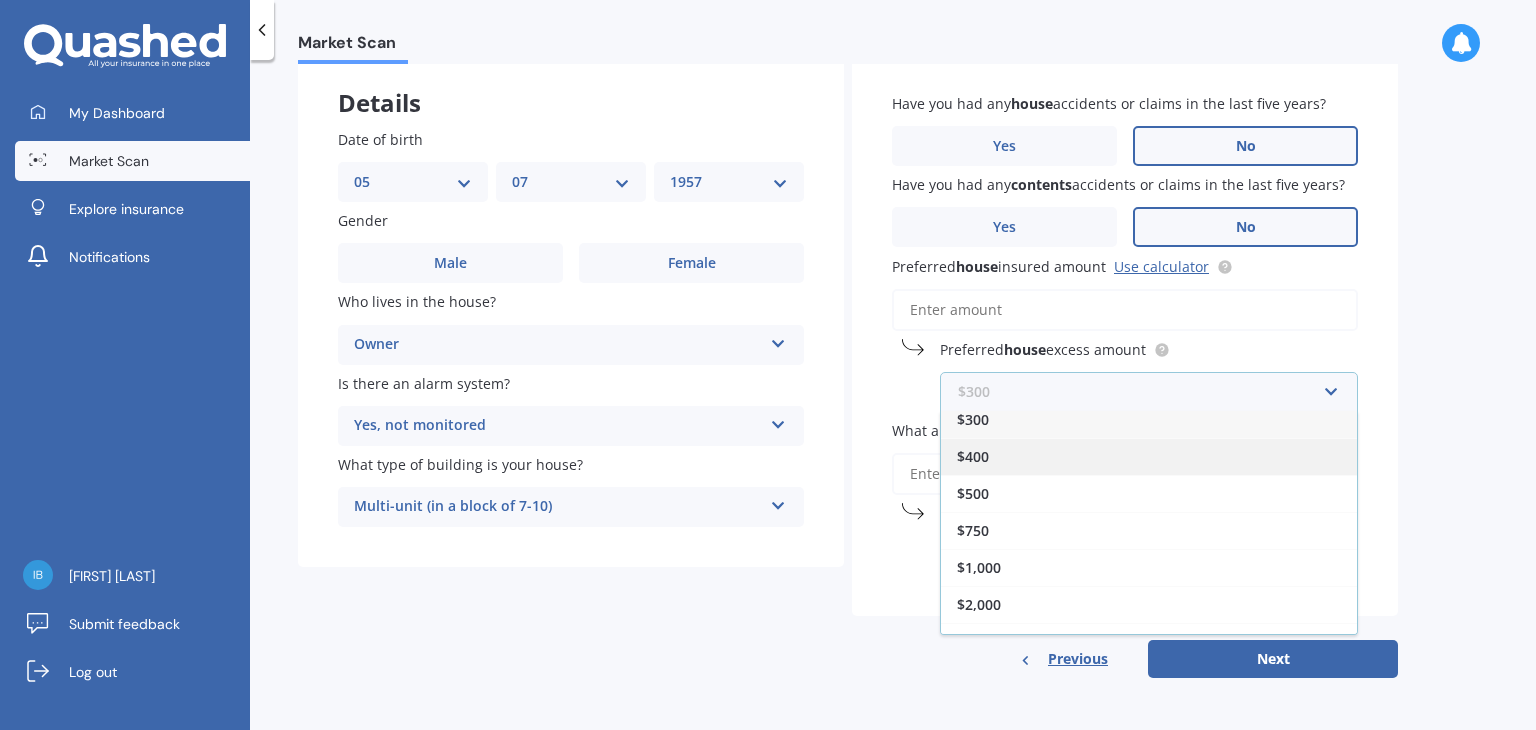 scroll, scrollTop: 0, scrollLeft: 0, axis: both 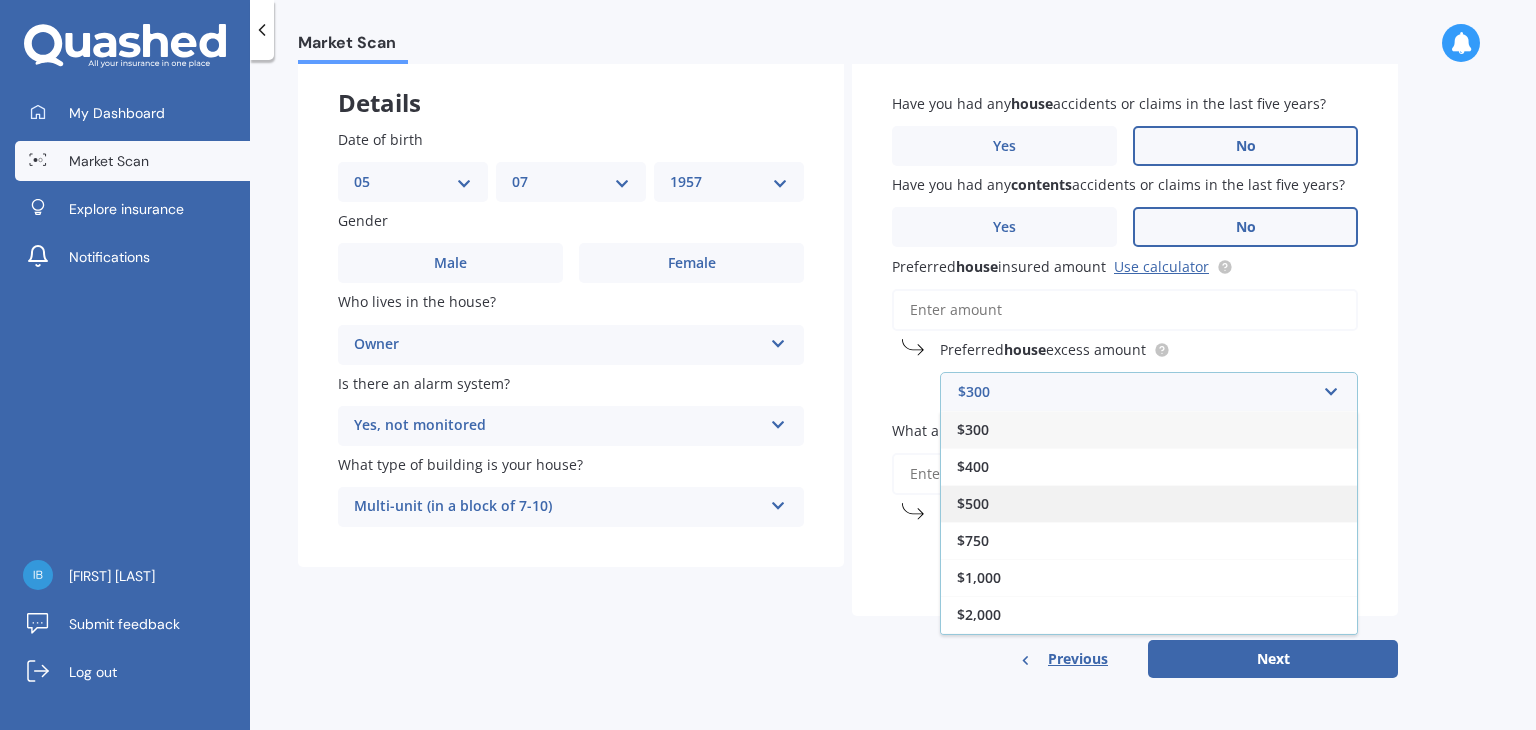 click on "$500" at bounding box center (1149, 503) 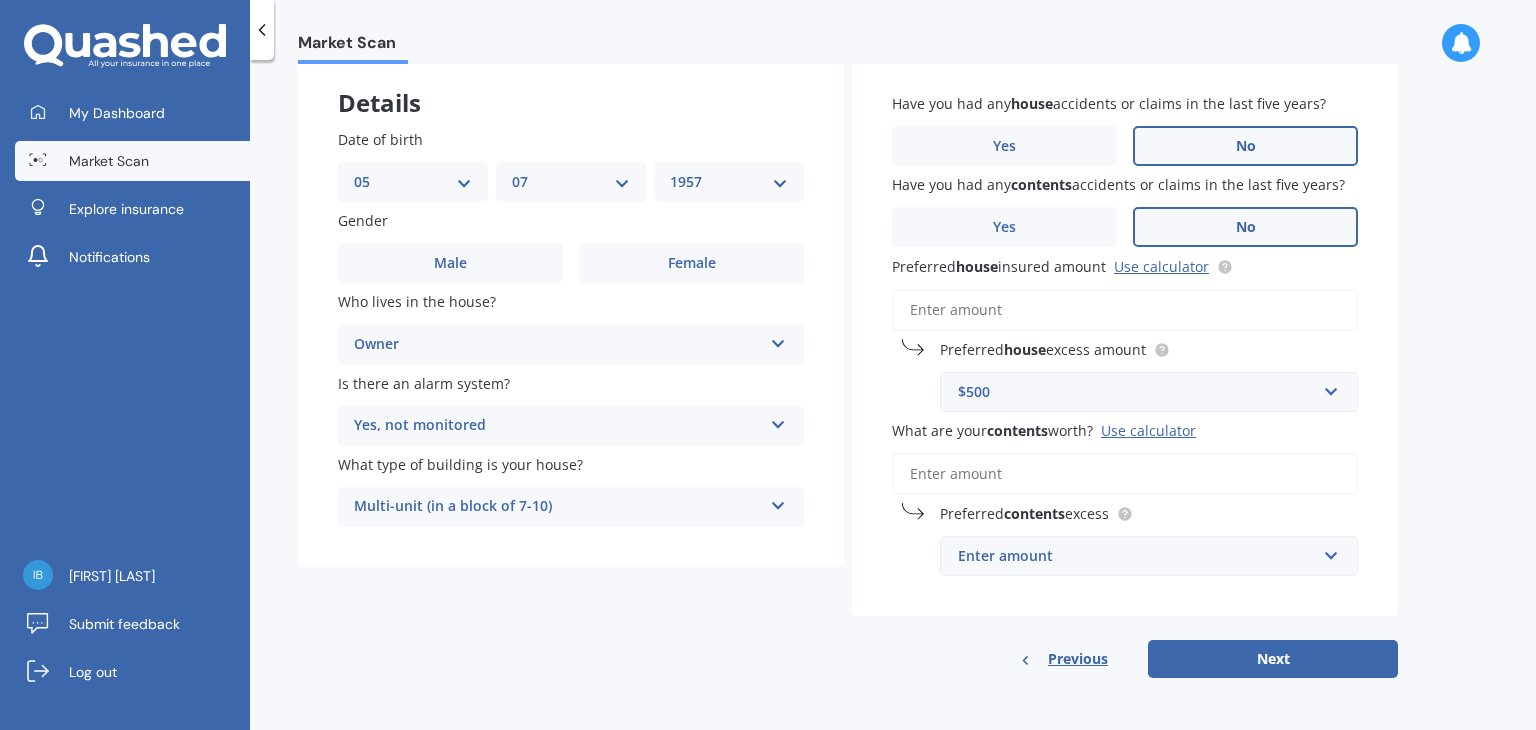 click on "Preferred  house  insured amount Use calculator" at bounding box center (1125, 310) 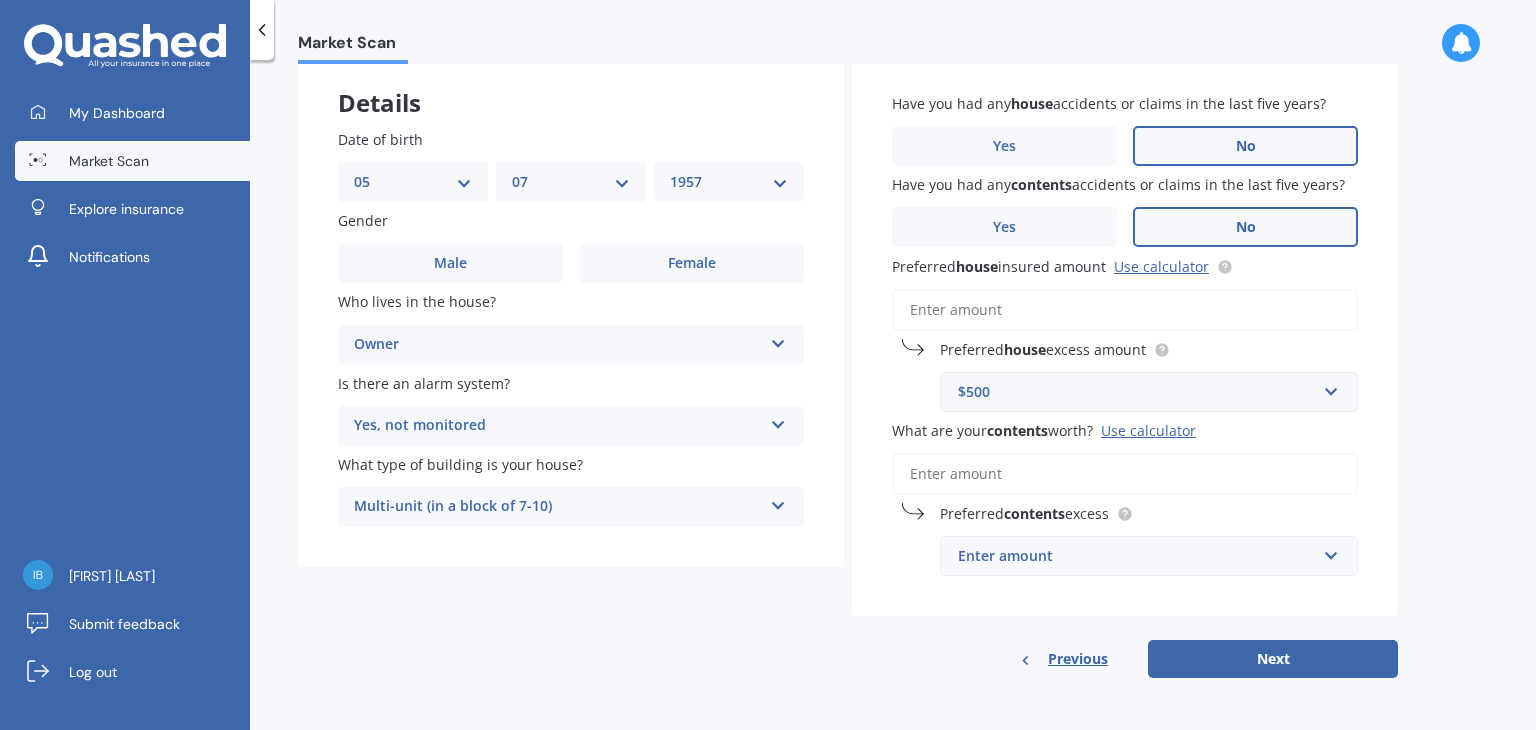 click on "Preferred  house  insured amount Use calculator" at bounding box center (1125, 310) 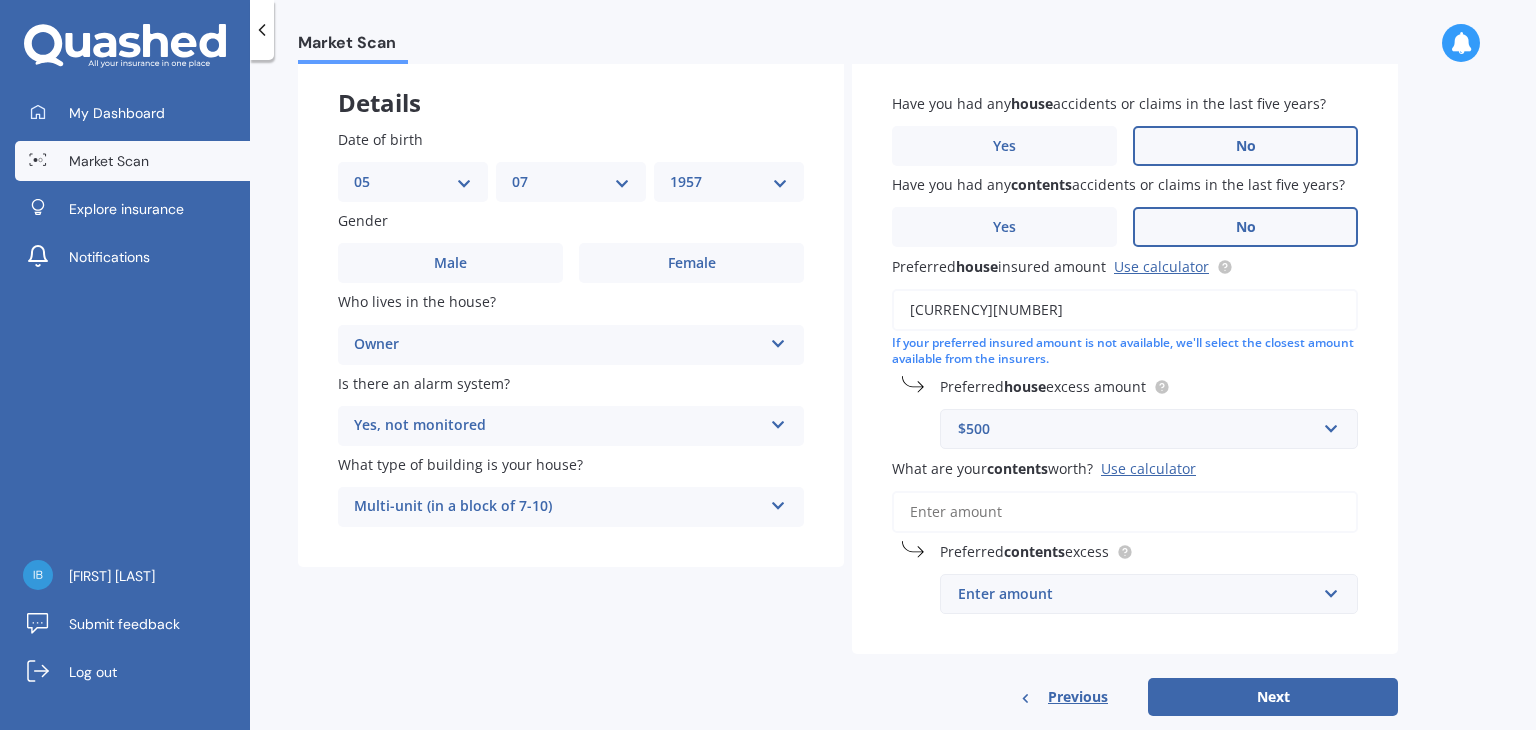 type on "[CURRENCY][NUMBER]" 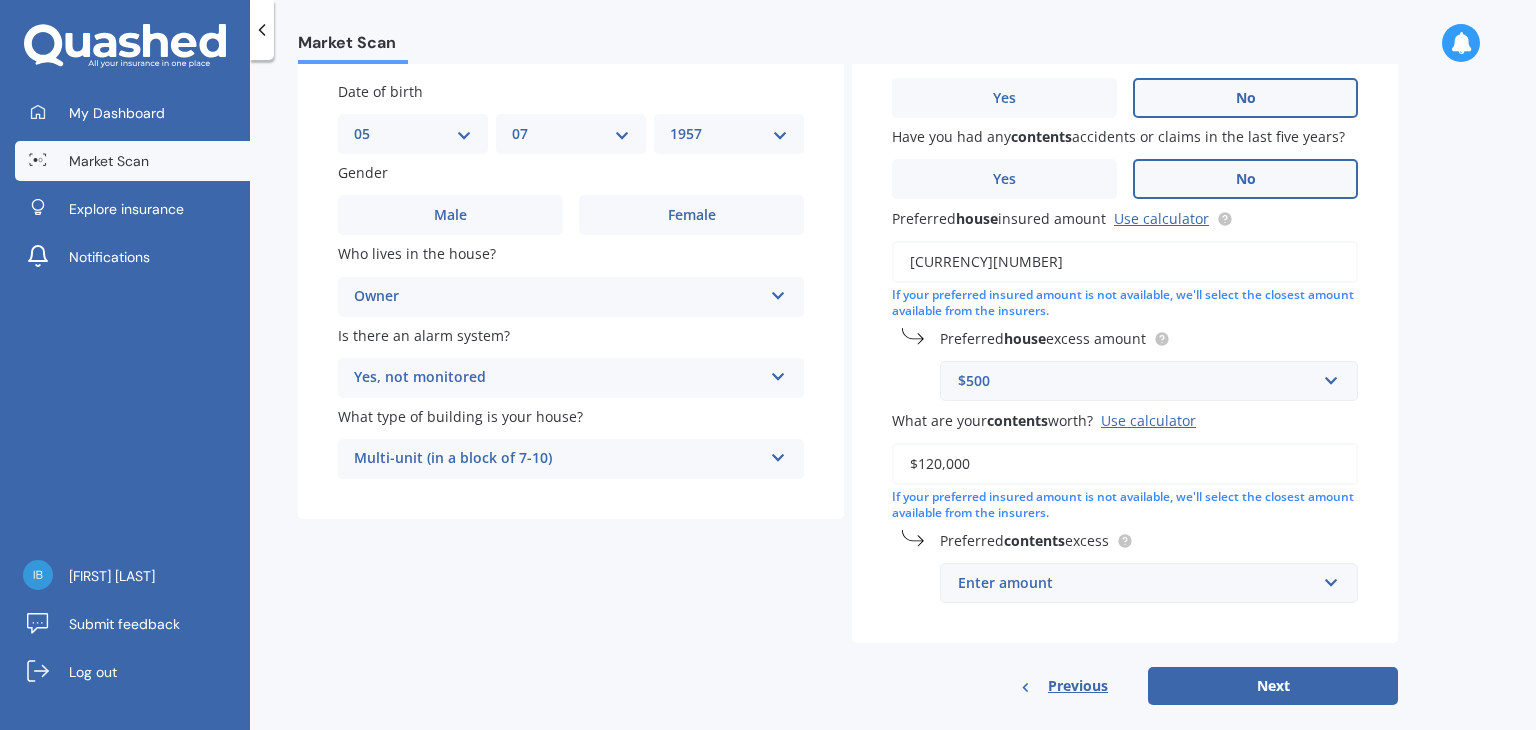 scroll, scrollTop: 183, scrollLeft: 0, axis: vertical 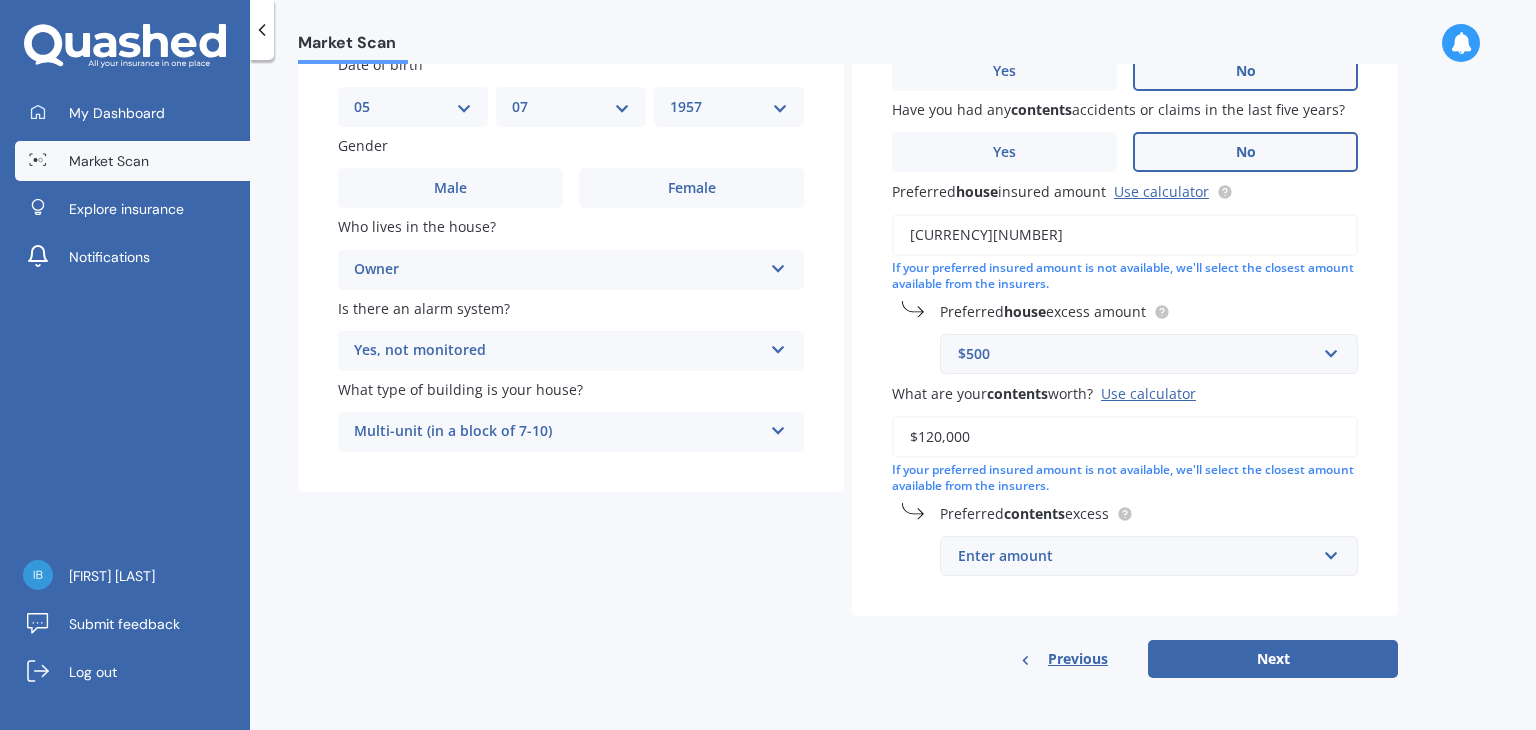 type on "$120,000" 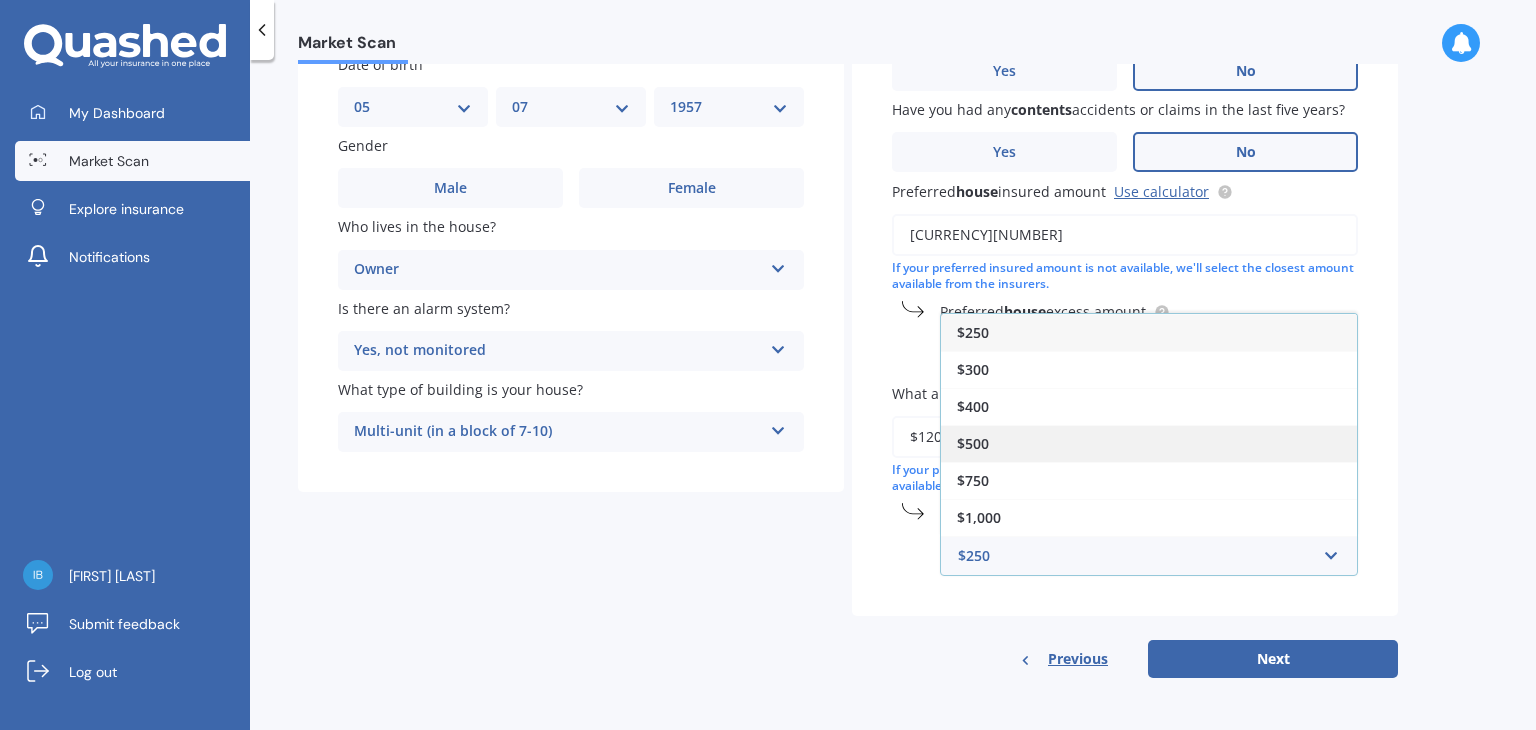 click on "$500" at bounding box center [1149, 443] 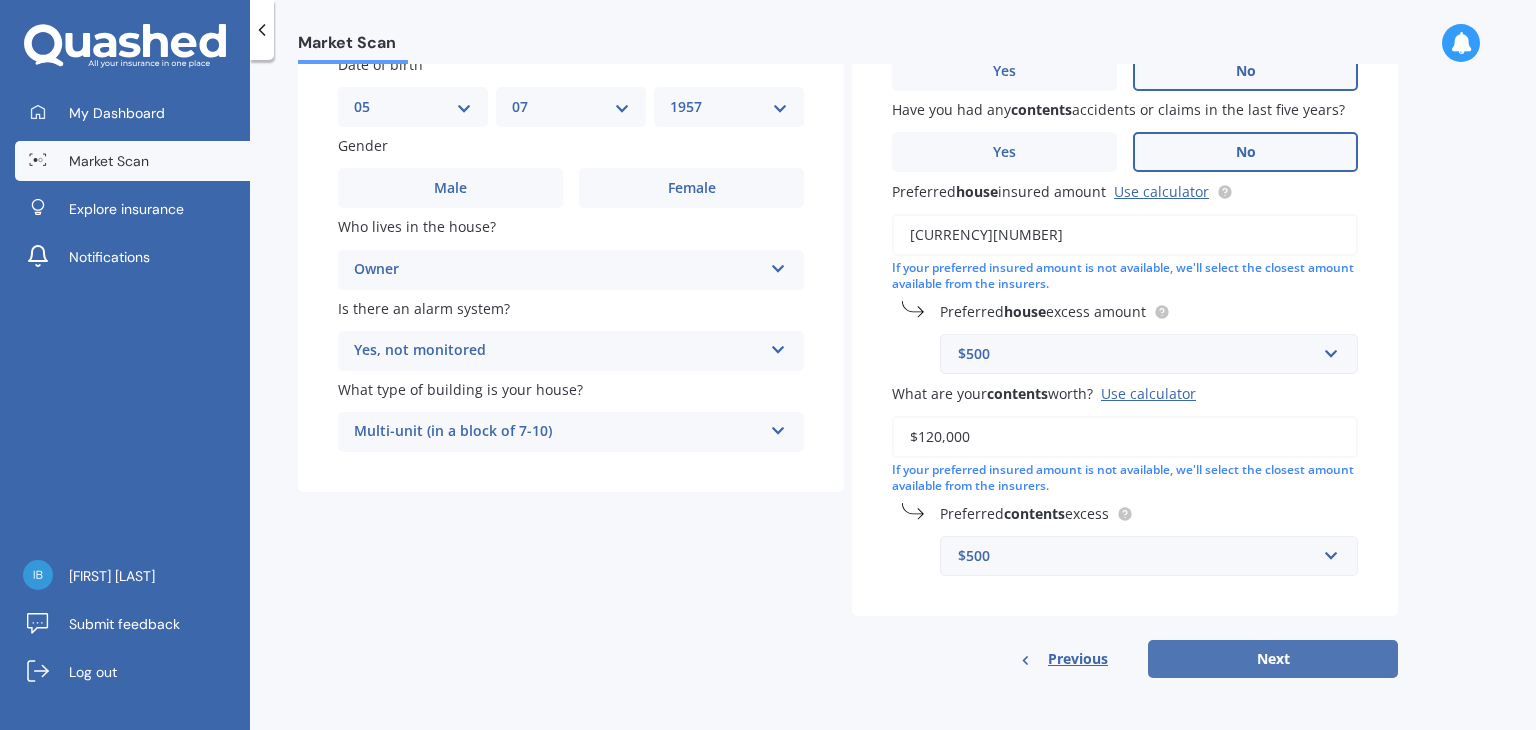 click on "Next" at bounding box center [1273, 659] 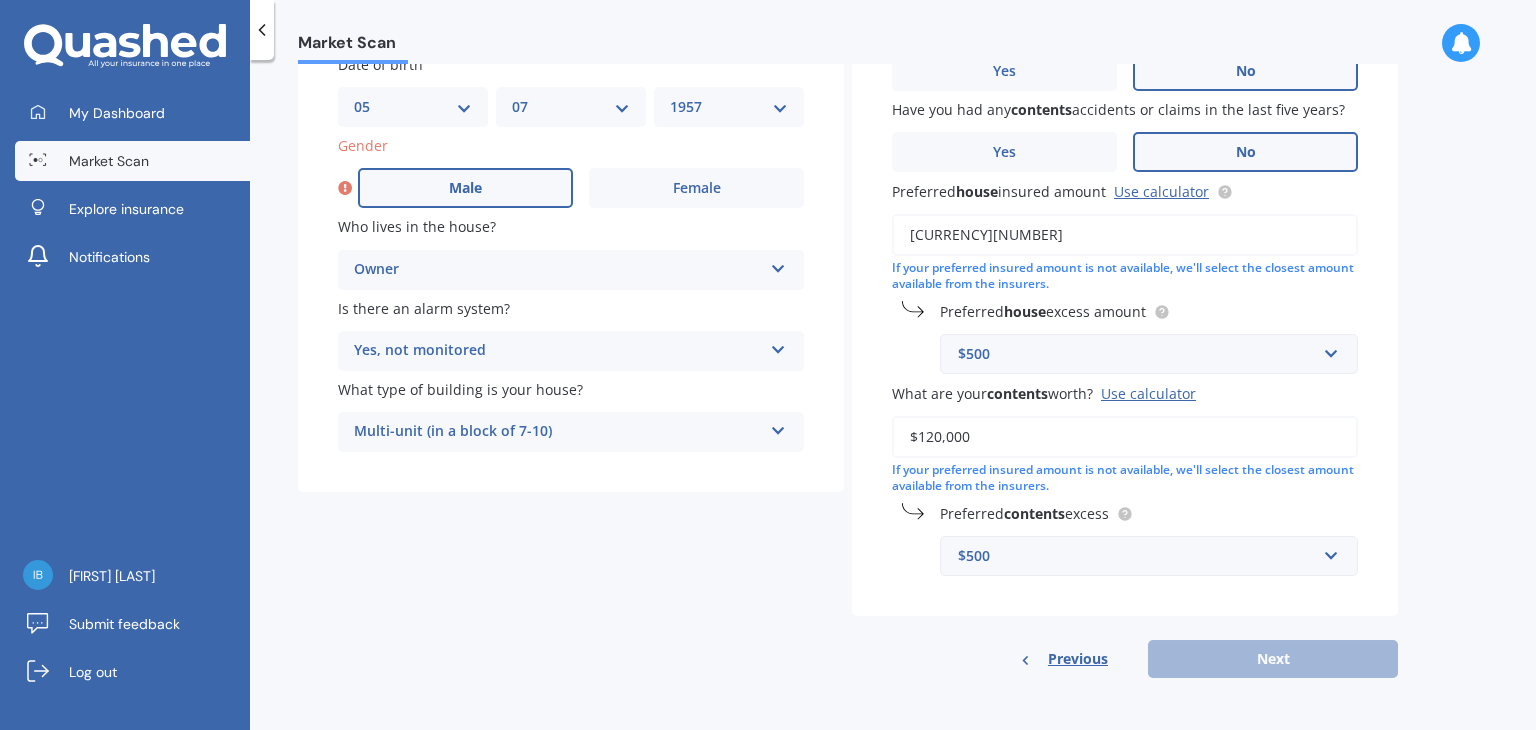drag, startPoint x: 457, startPoint y: 175, endPoint x: 491, endPoint y: 197, distance: 40.496914 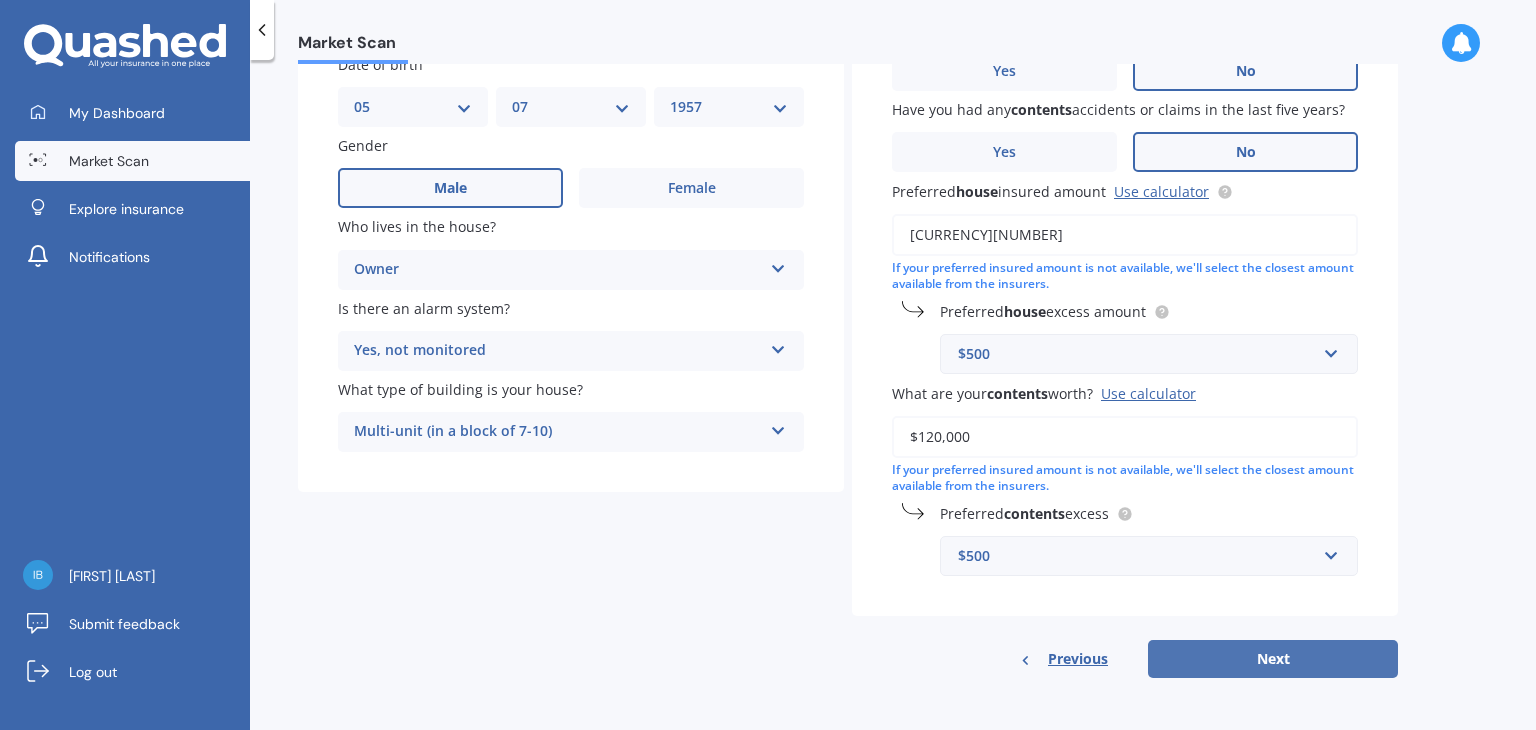 click on "Next" at bounding box center [1273, 659] 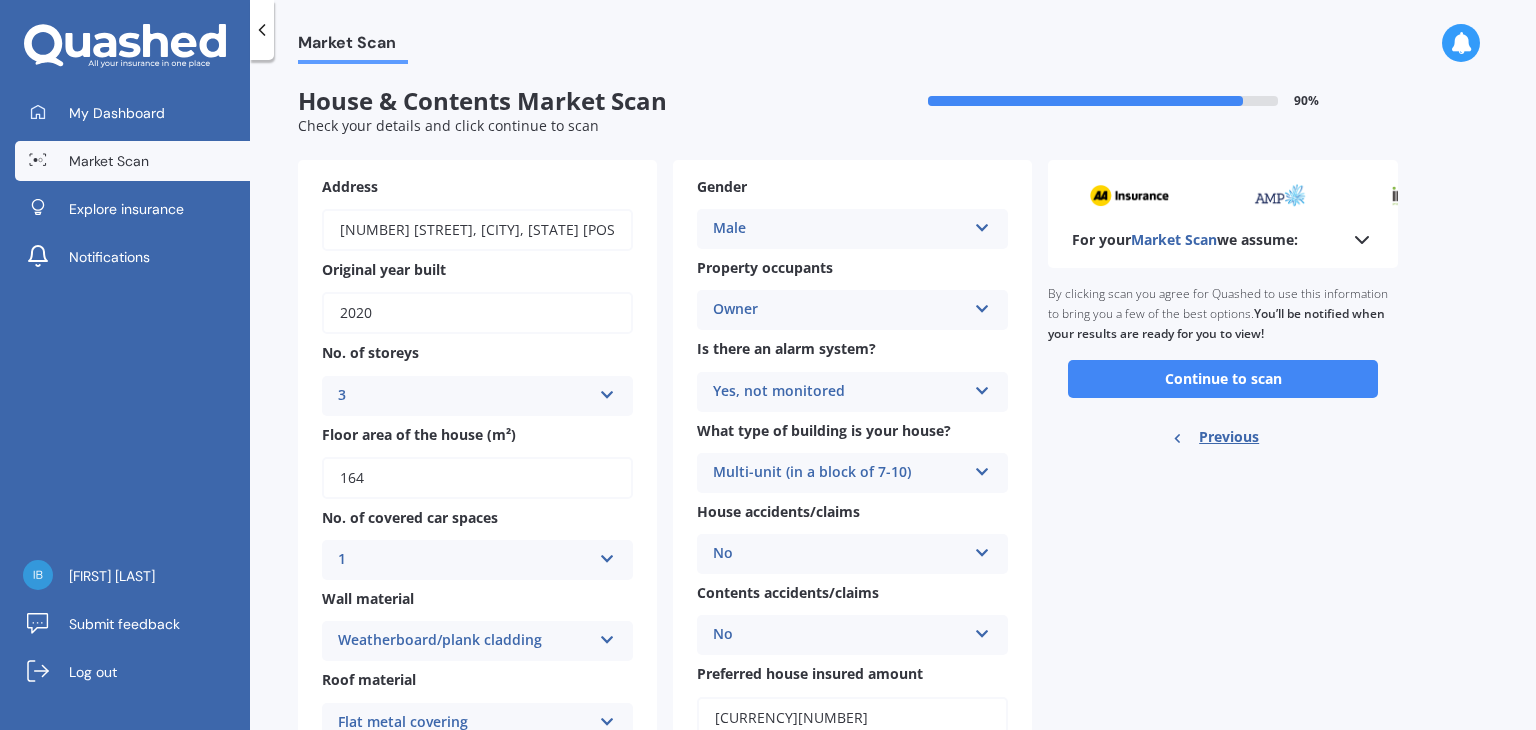 scroll, scrollTop: 0, scrollLeft: 0, axis: both 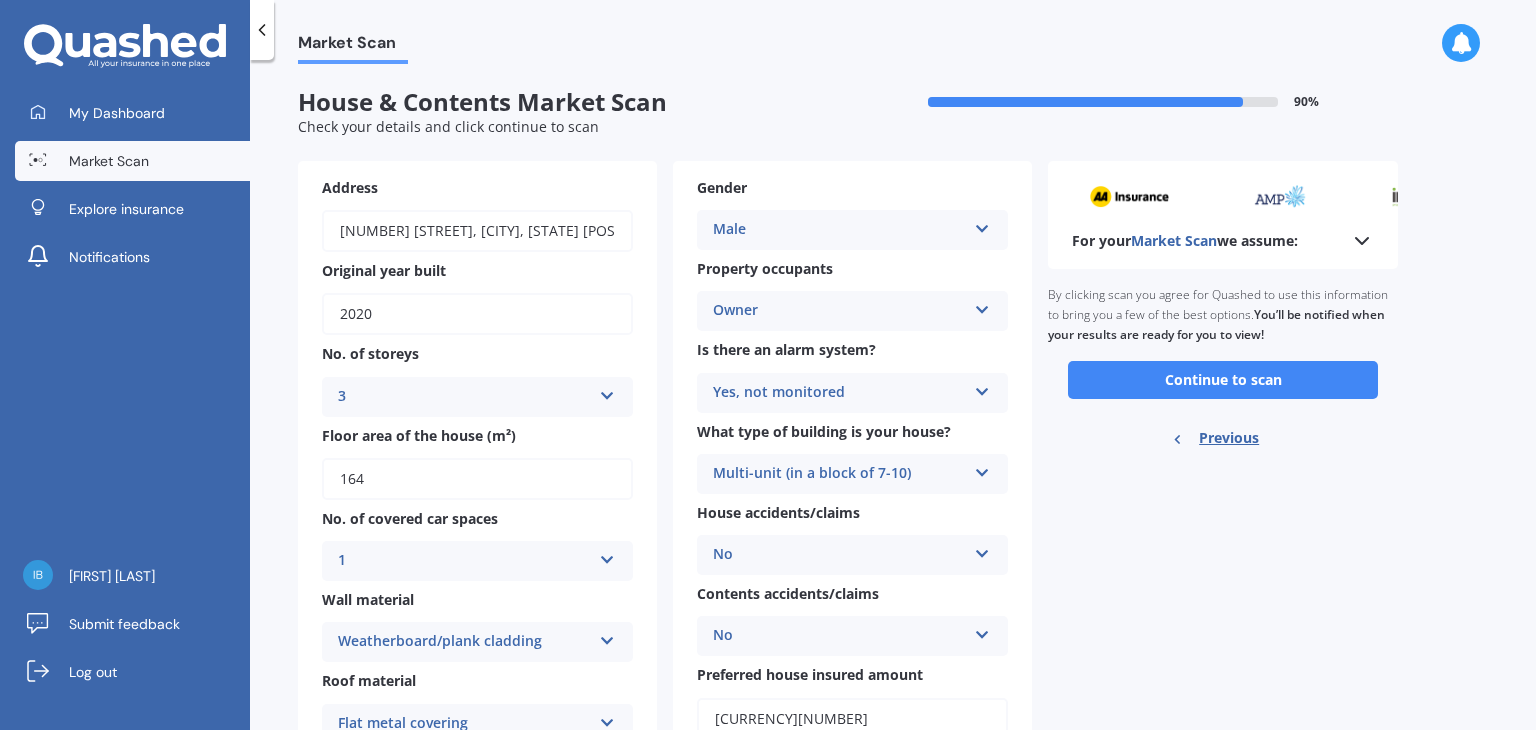 click 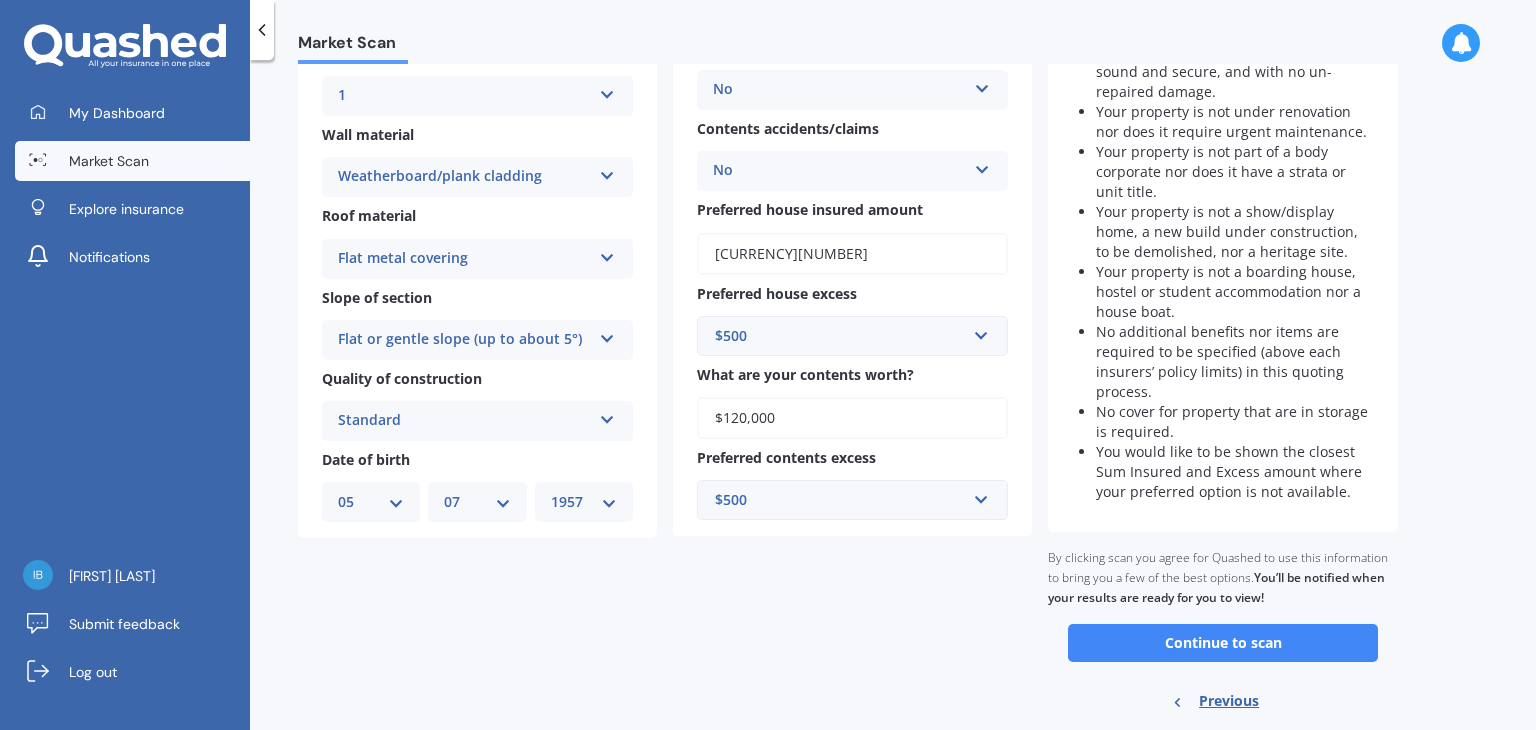 scroll, scrollTop: 500, scrollLeft: 0, axis: vertical 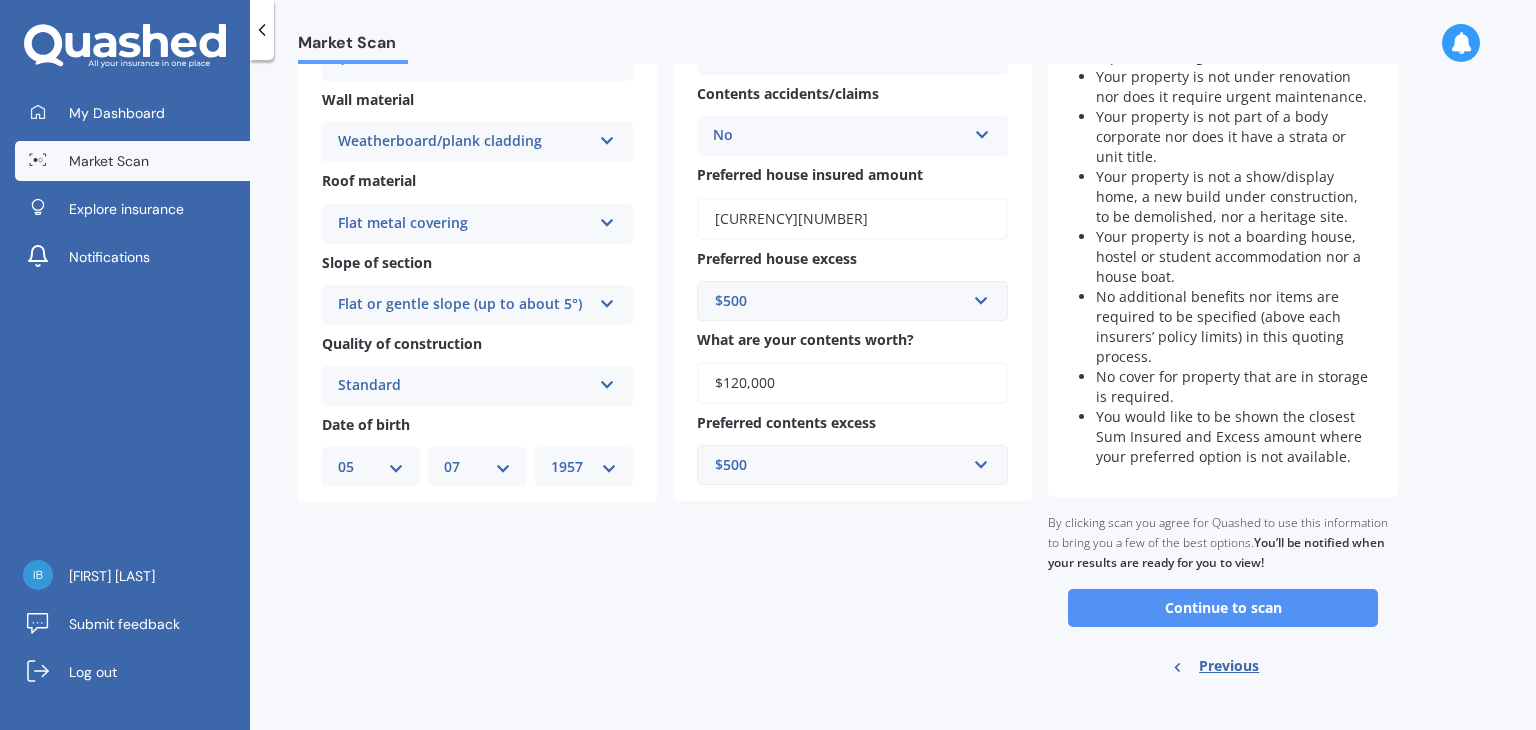 click on "Continue to scan" at bounding box center (1223, 608) 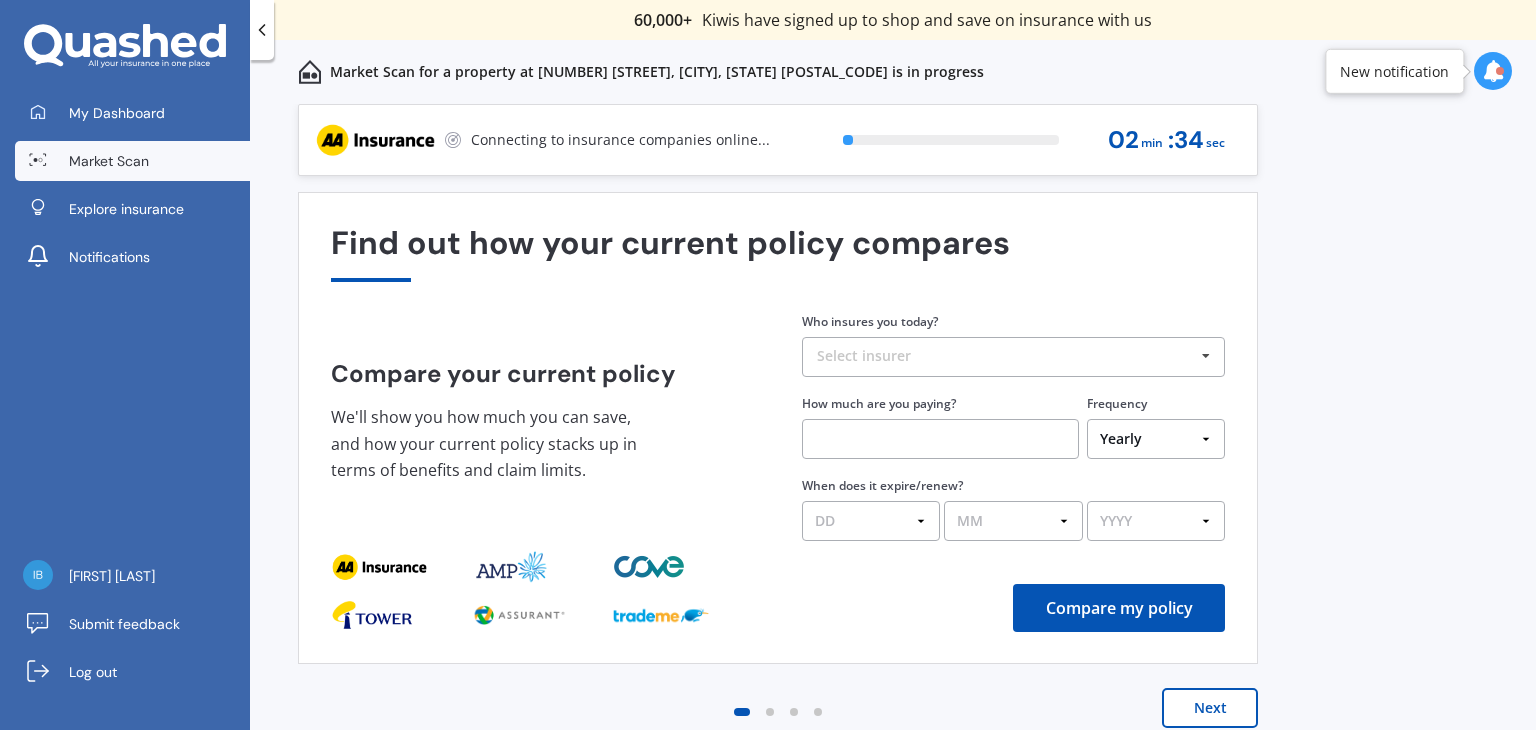scroll, scrollTop: 0, scrollLeft: 0, axis: both 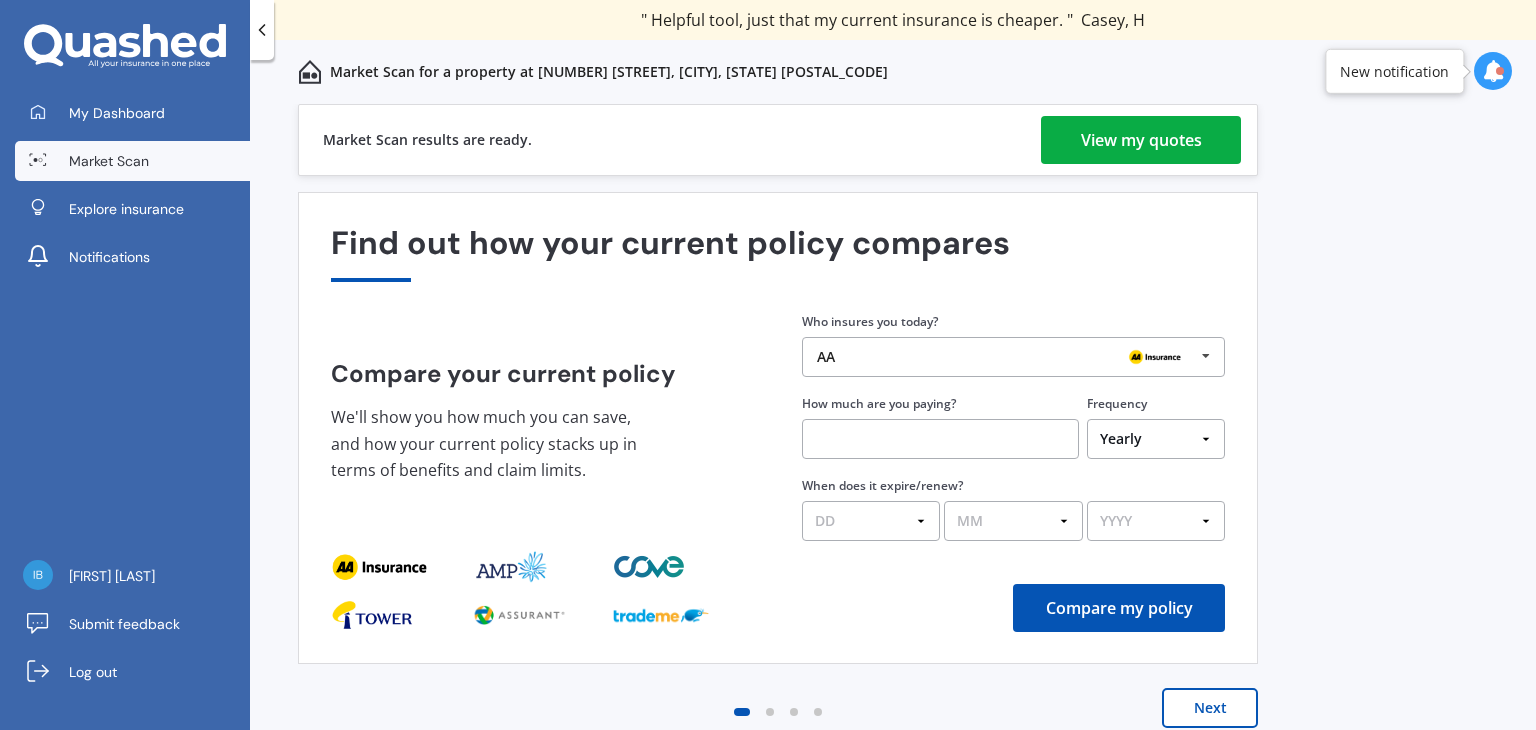 click on "View my quotes" at bounding box center (1141, 140) 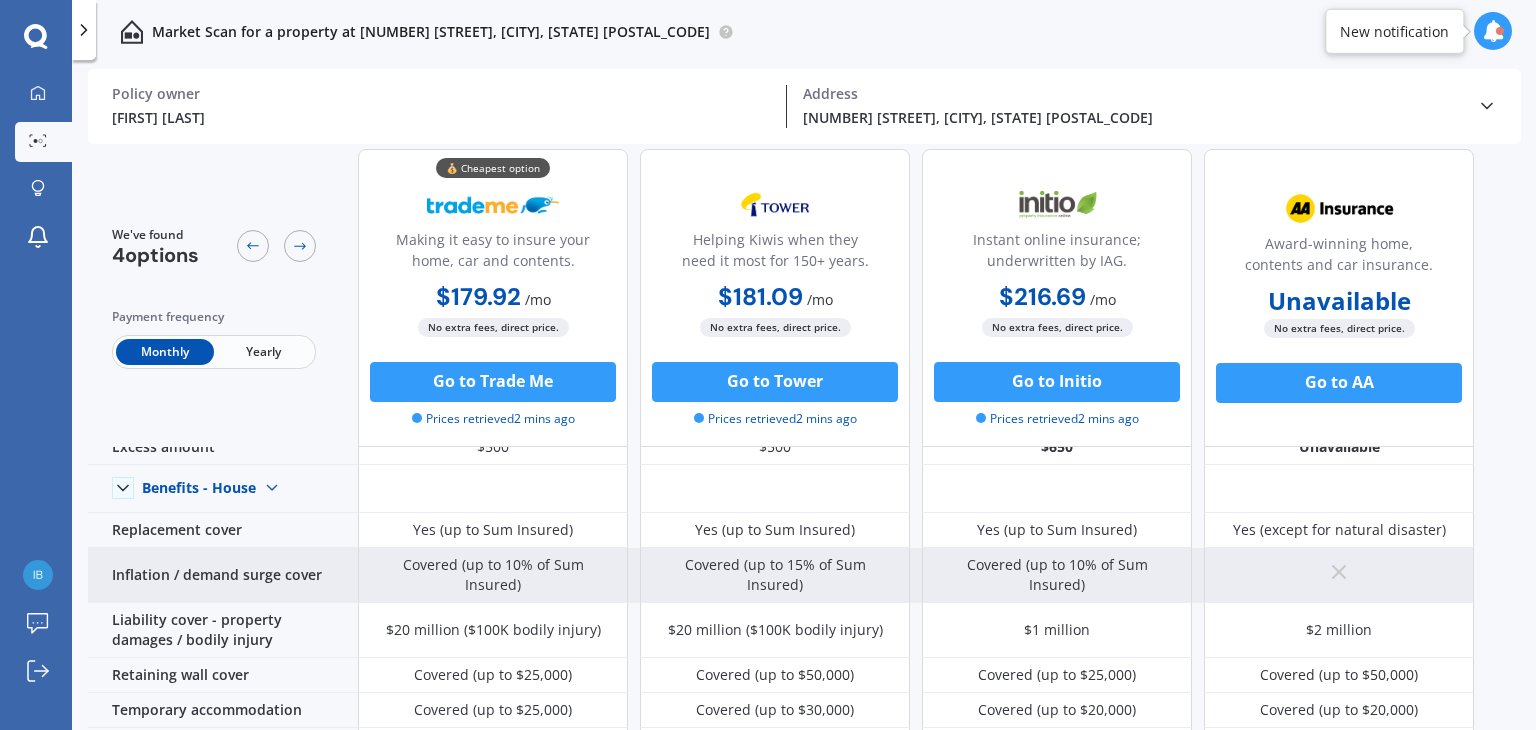 scroll, scrollTop: 100, scrollLeft: 0, axis: vertical 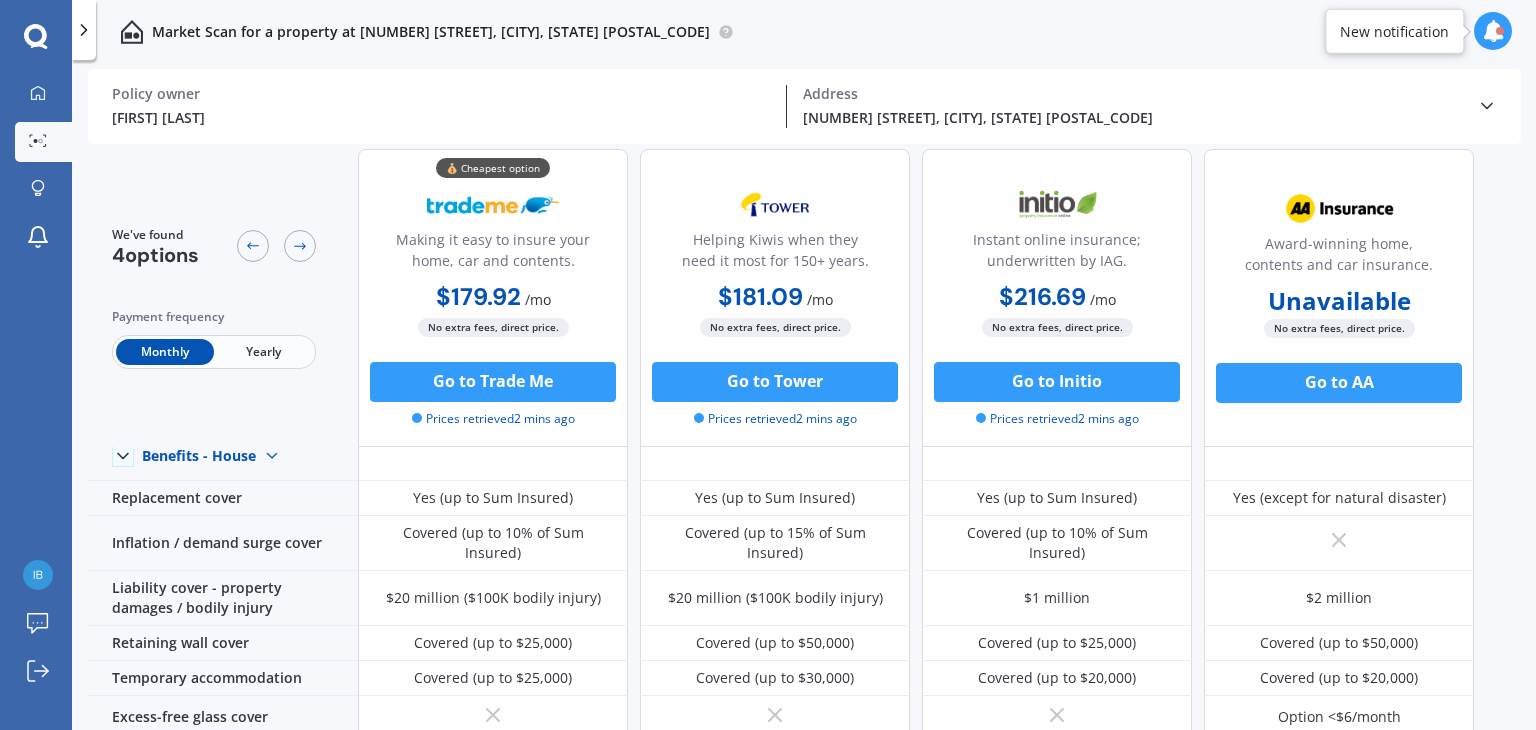 click on "Yearly" at bounding box center (263, 352) 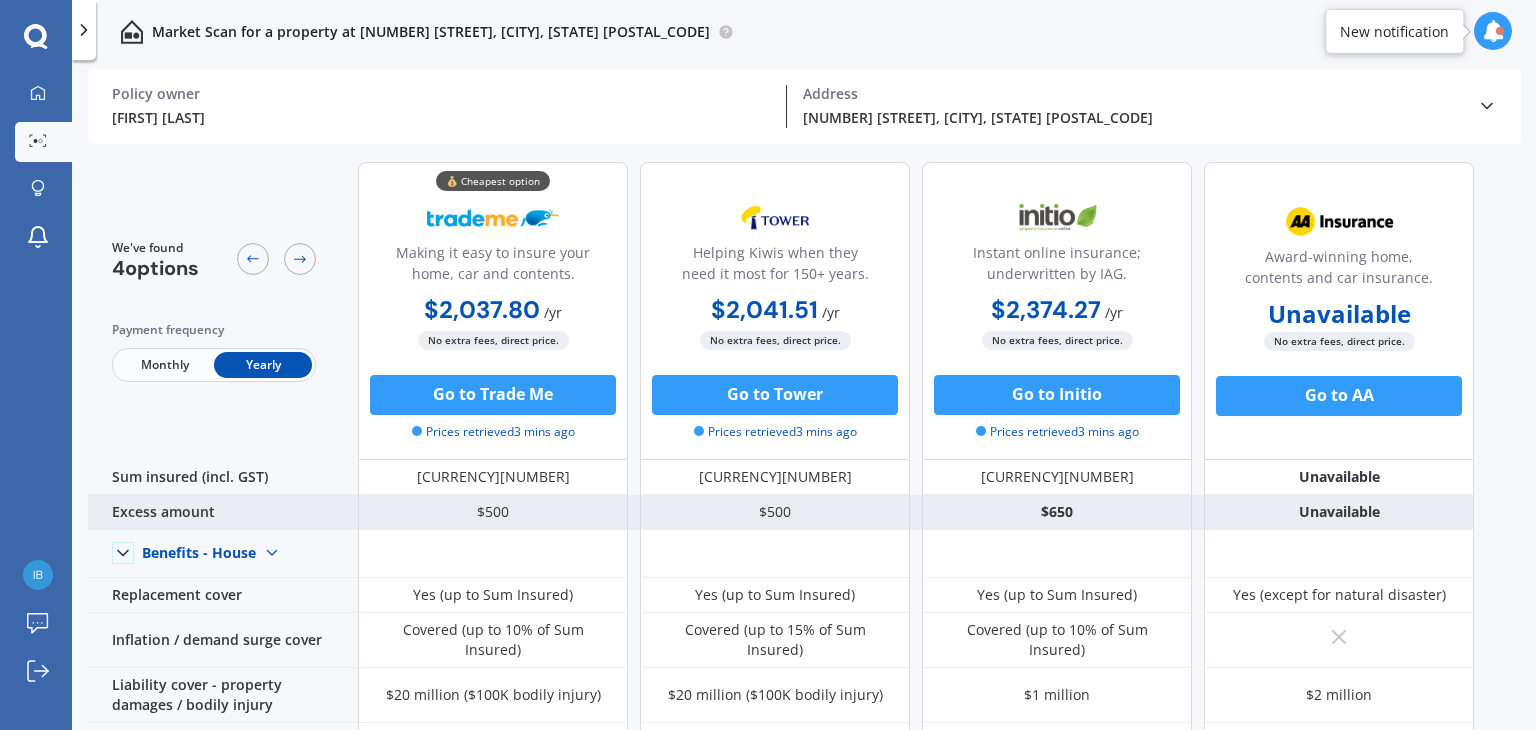 scroll, scrollTop: 0, scrollLeft: 0, axis: both 